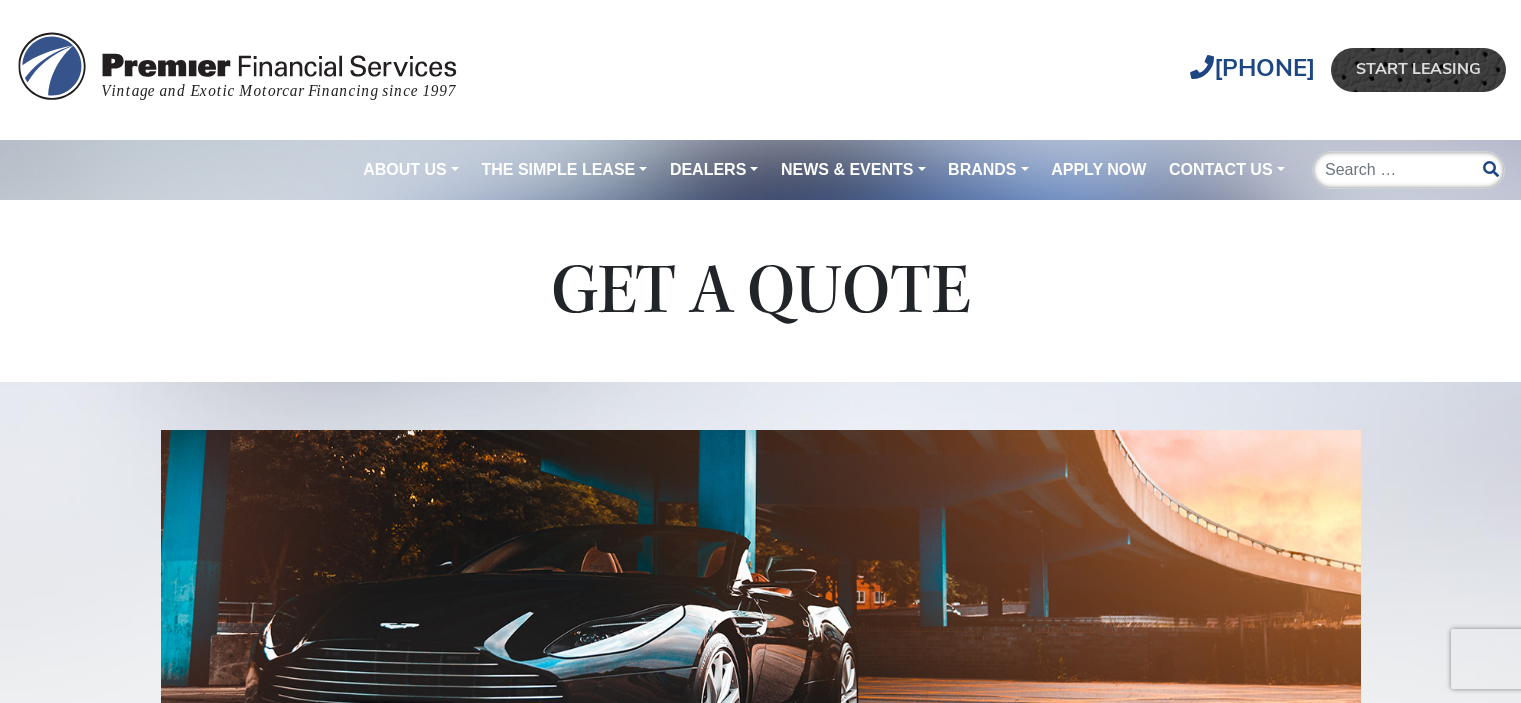 scroll, scrollTop: 0, scrollLeft: 0, axis: both 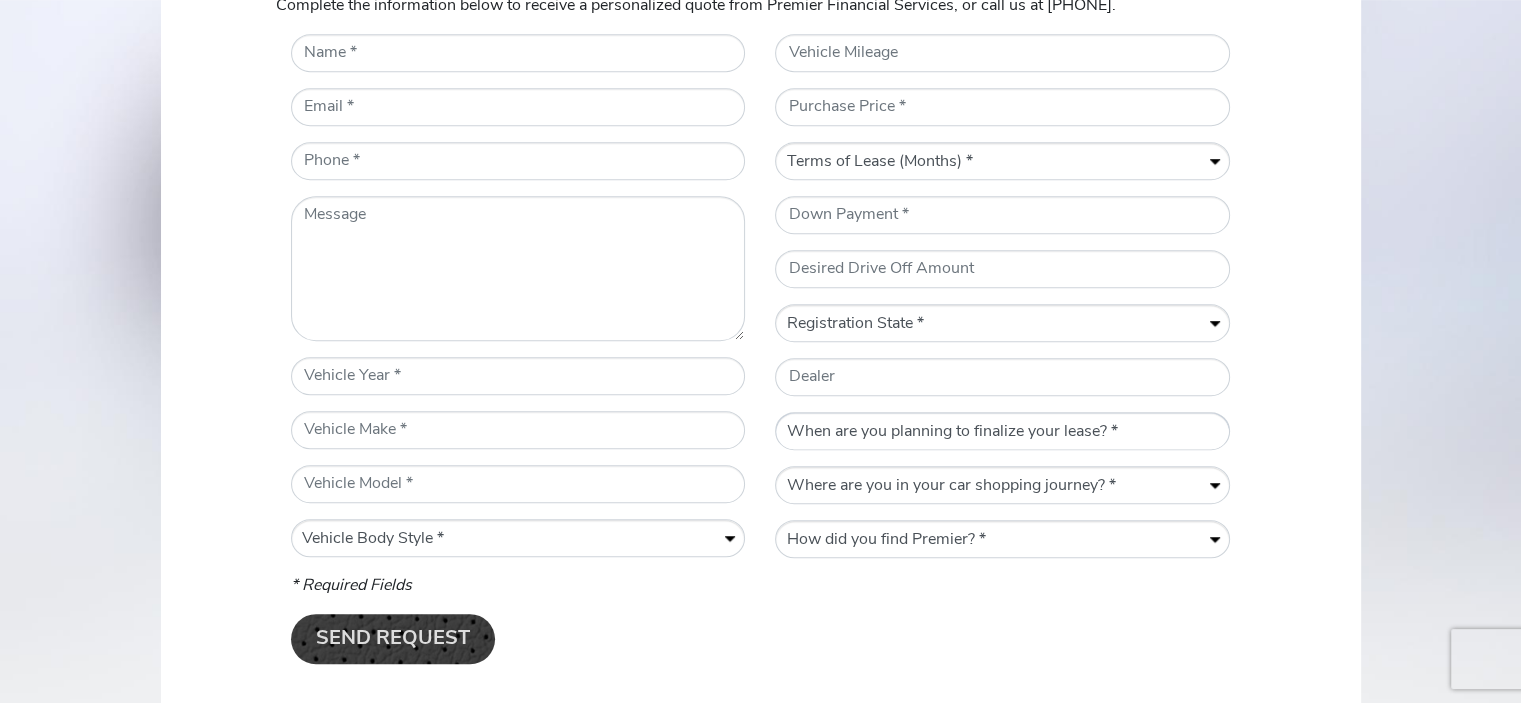 click on "When are you planning to finalize your lease? * Within a week Within a month Within three months Within six months Within a year" at bounding box center [1002, 432] 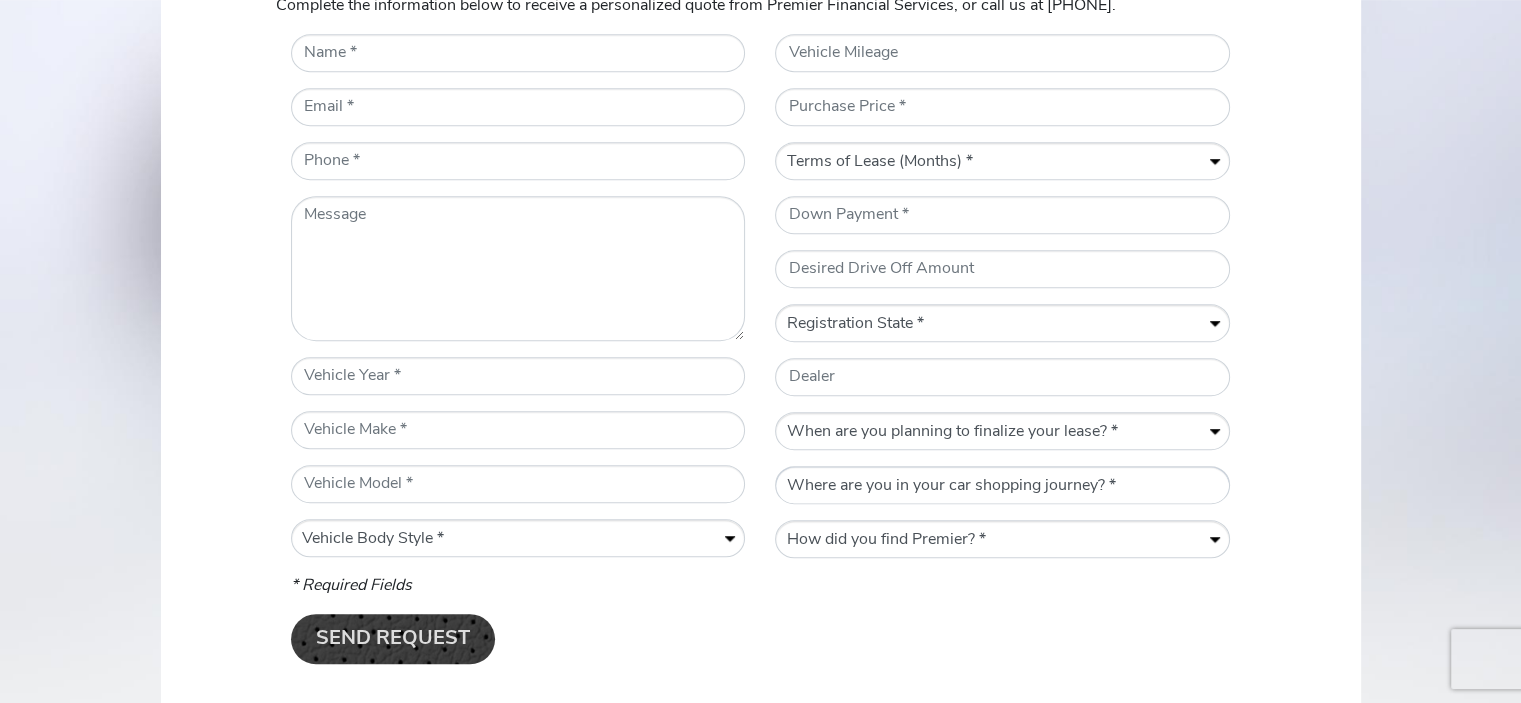 click on "Where are you in your car shopping journey? * Gathering information Actively shopping for a vehicle Ready to lease" at bounding box center [1002, 486] 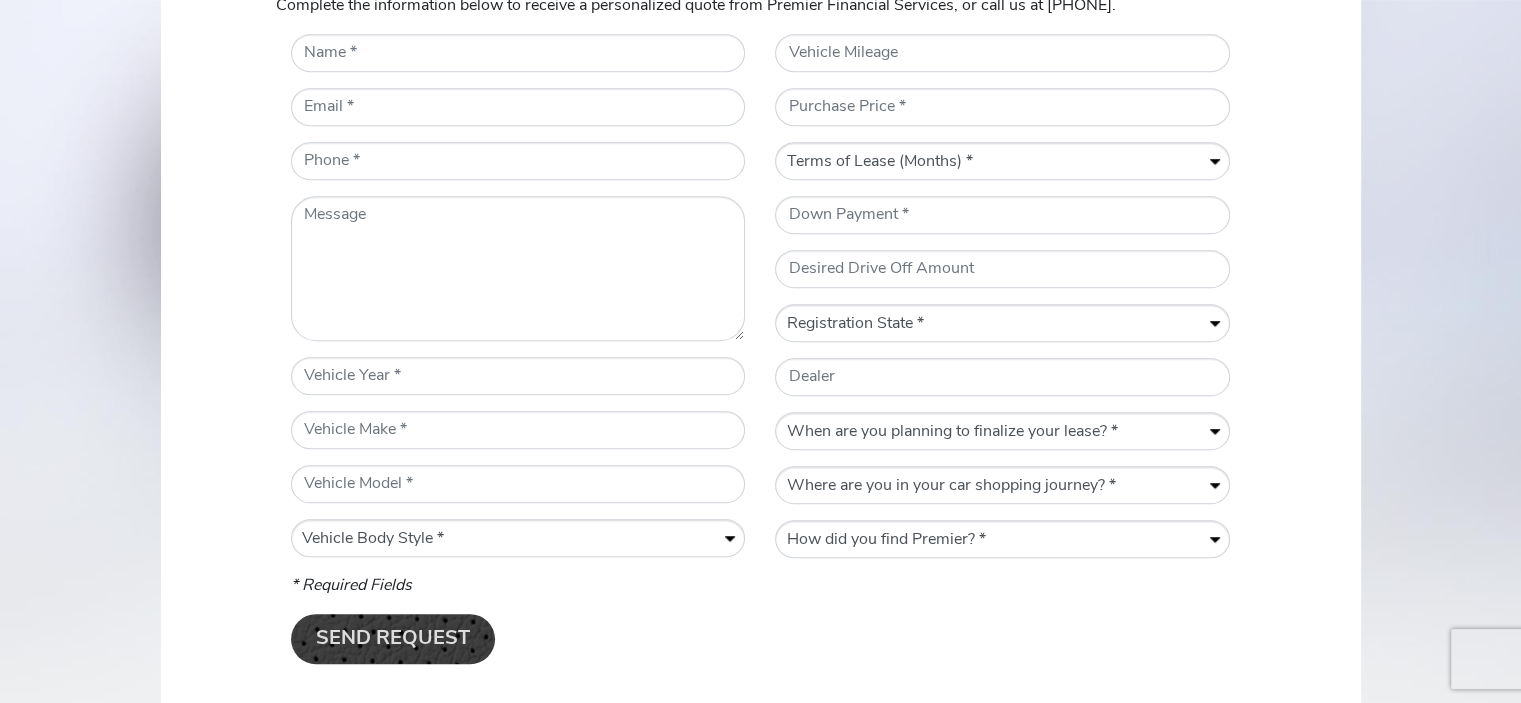 click on "Thinking About Leasing?
Complete the information below to receive a personalized quote from Premier Financial Services, or call us at [PHONE].
*  Name
*  Email
*  Telephone Number
Message
*  Vehicle Year
*  Vehicle Make
*  Vehicle Model
*  Vehicle Body Style
Vehicle Body Style * Convertible Coupe Sedan SUV
Vehicle Mileage
*  Purchase Price
Term of Lease (Months)
Terms of Lease (Months) * 12 24 36 48 60
*  Down Payment
Desired Drive Off Amount
*  Registration State
Registration State * AL AK AZ AR CA CO CT DC DE FL GA HI ID IL IN IA KS KY LA ME MD MA MI MN MS MO MT NE NV NH NJ NM NY NC ND OH OK OR PA RI SC SD TN TX UT VT VA WA WV WY" at bounding box center (761, 324) 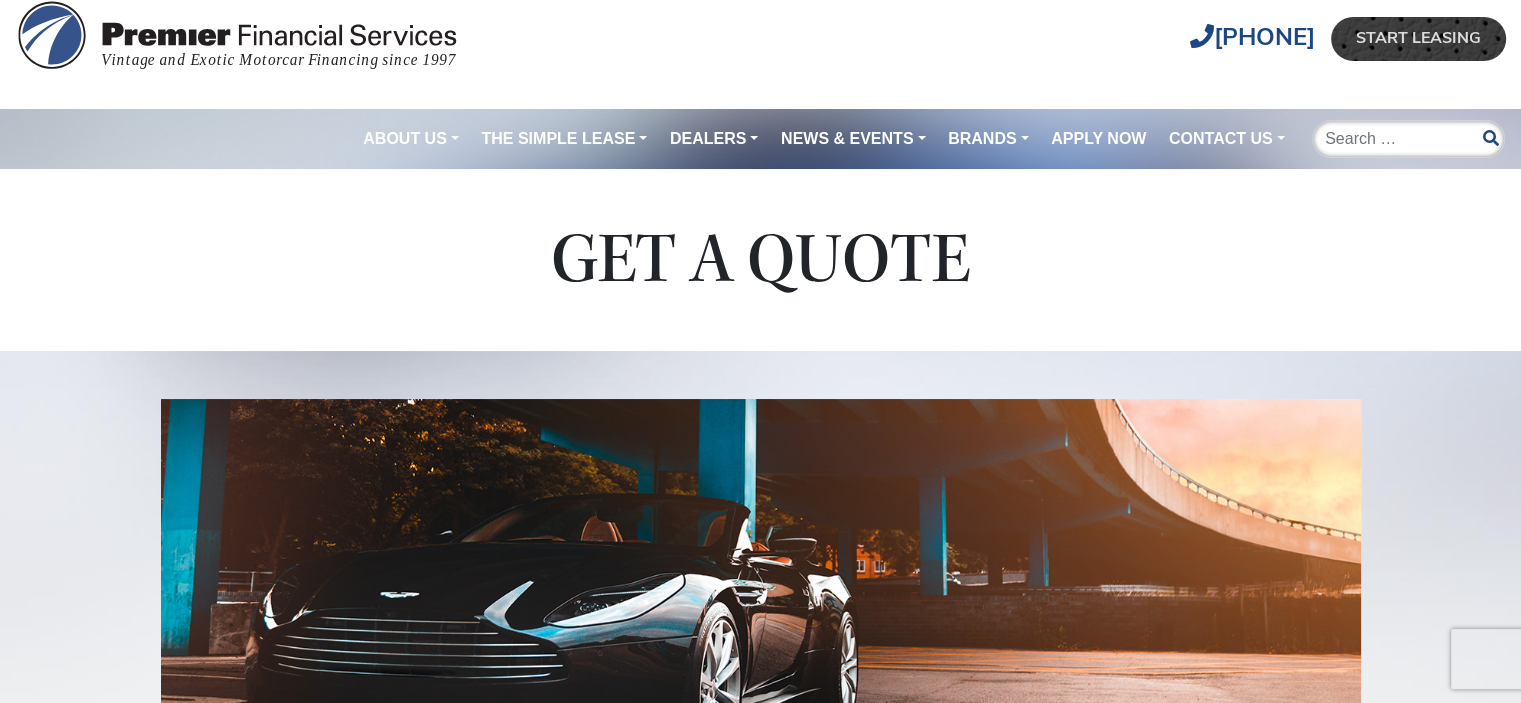 scroll, scrollTop: 20, scrollLeft: 0, axis: vertical 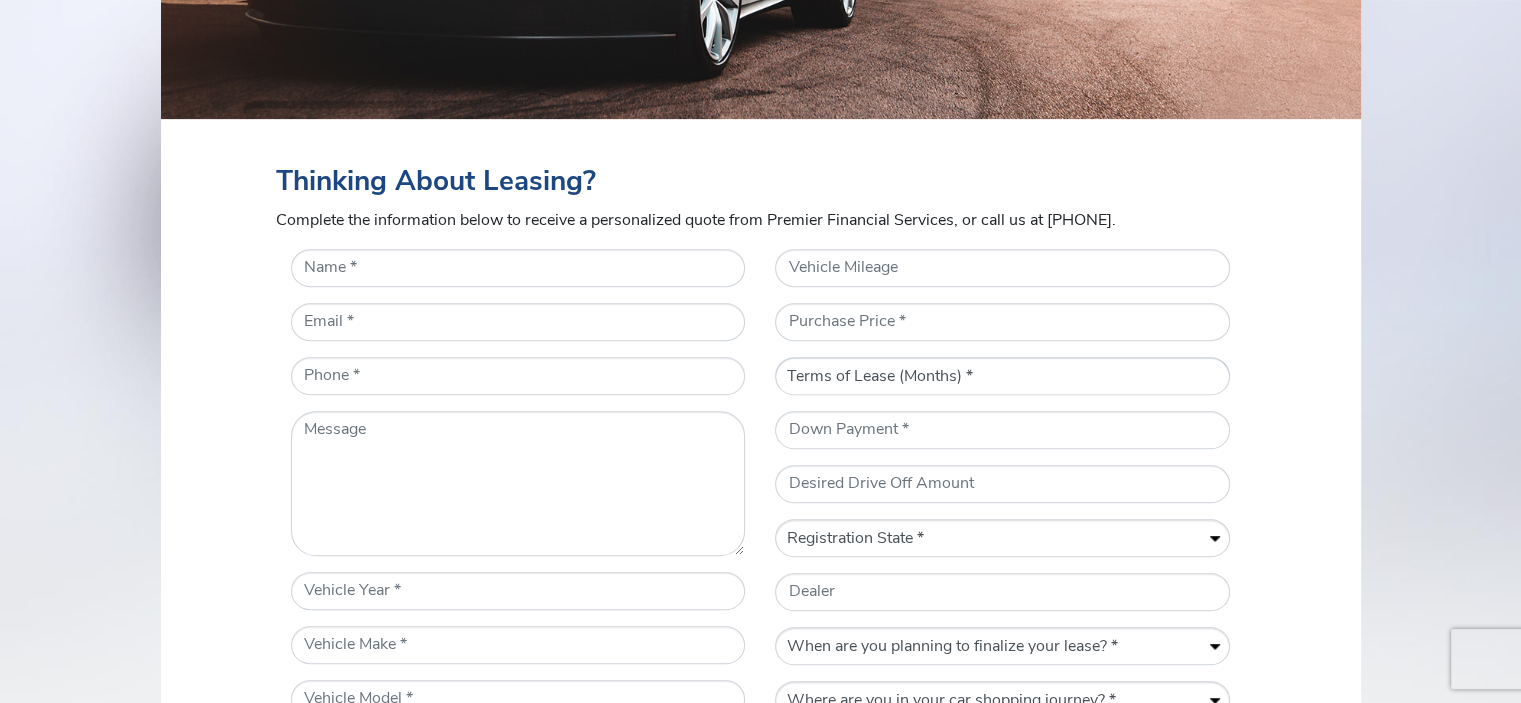 click on "Terms of Lease (Months) * 12 24 36 48 60" at bounding box center [1002, 377] 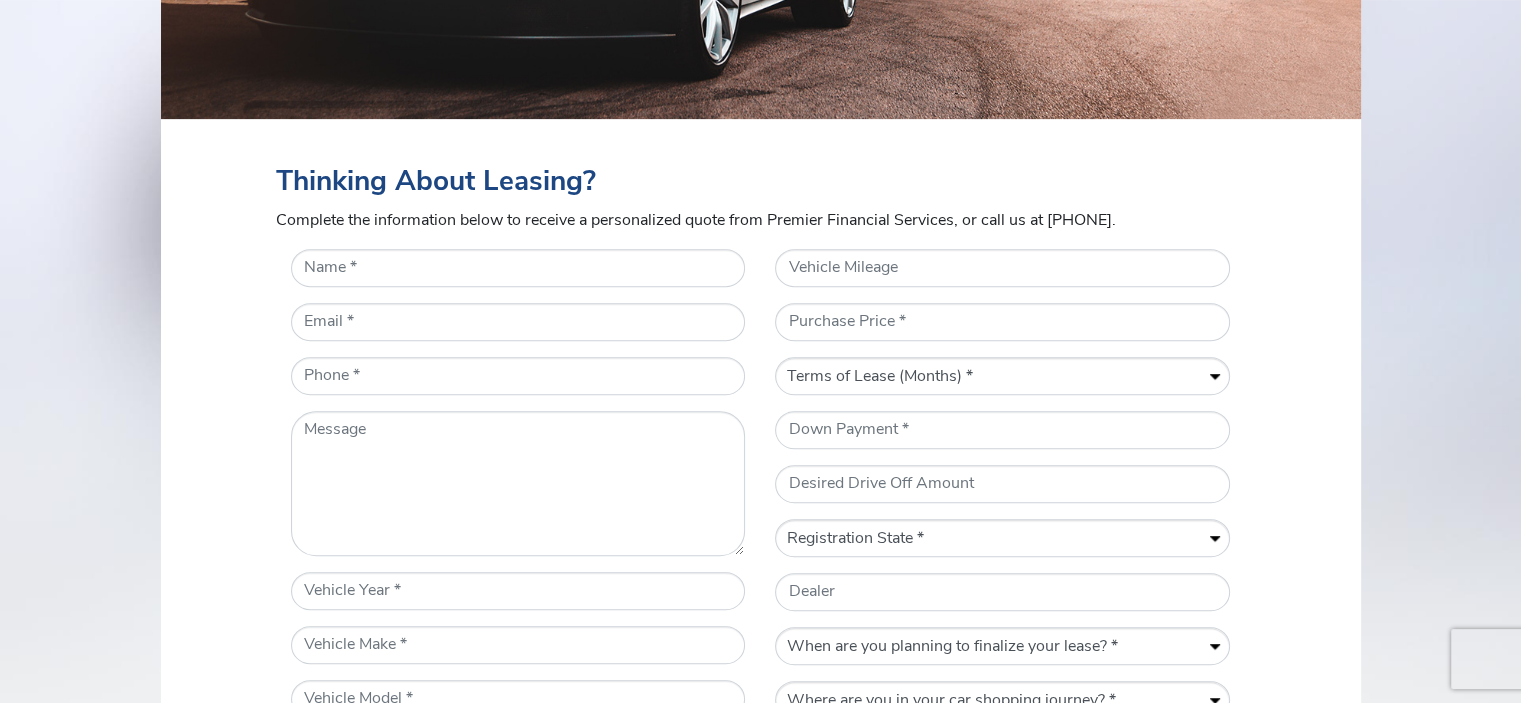 click on "Thinking About Leasing?
Complete the information below to receive a personalized quote from Premier Financial Services, or call us at [PHONE].
*  Name
*  Email
*  Telephone Number
Message
*  Vehicle Year
*  Vehicle Make
*  Vehicle Model
*  Vehicle Body Style
Vehicle Body Style * Convertible Coupe Sedan SUV
Vehicle Mileage
*  Purchase Price
Term of Lease (Months)
Terms of Lease (Months) * 12 24 36 48 60
*  Down Payment
Desired Drive Off Amount
*  Registration State
Registration State * AL AK AZ AR CA CO CT DC DE FL GA HI ID IL IN IA KS KY LA ME MD MA MI MN MS MO MT NE NV NH NJ NM NY NC ND OH OK OR PA RI SC SD TN TX UT VT VA WA WV WY" at bounding box center (761, 539) 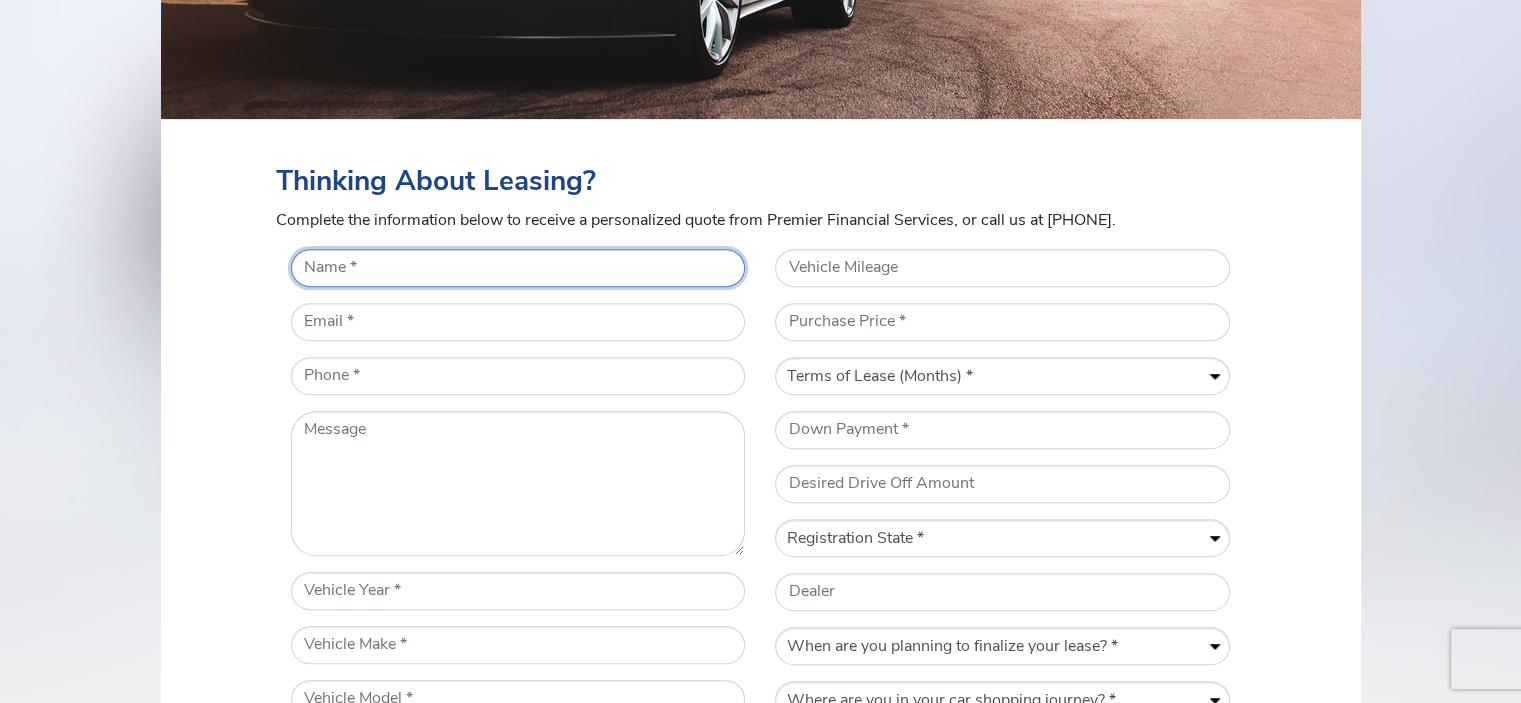 click on "*  Name" at bounding box center [518, 268] 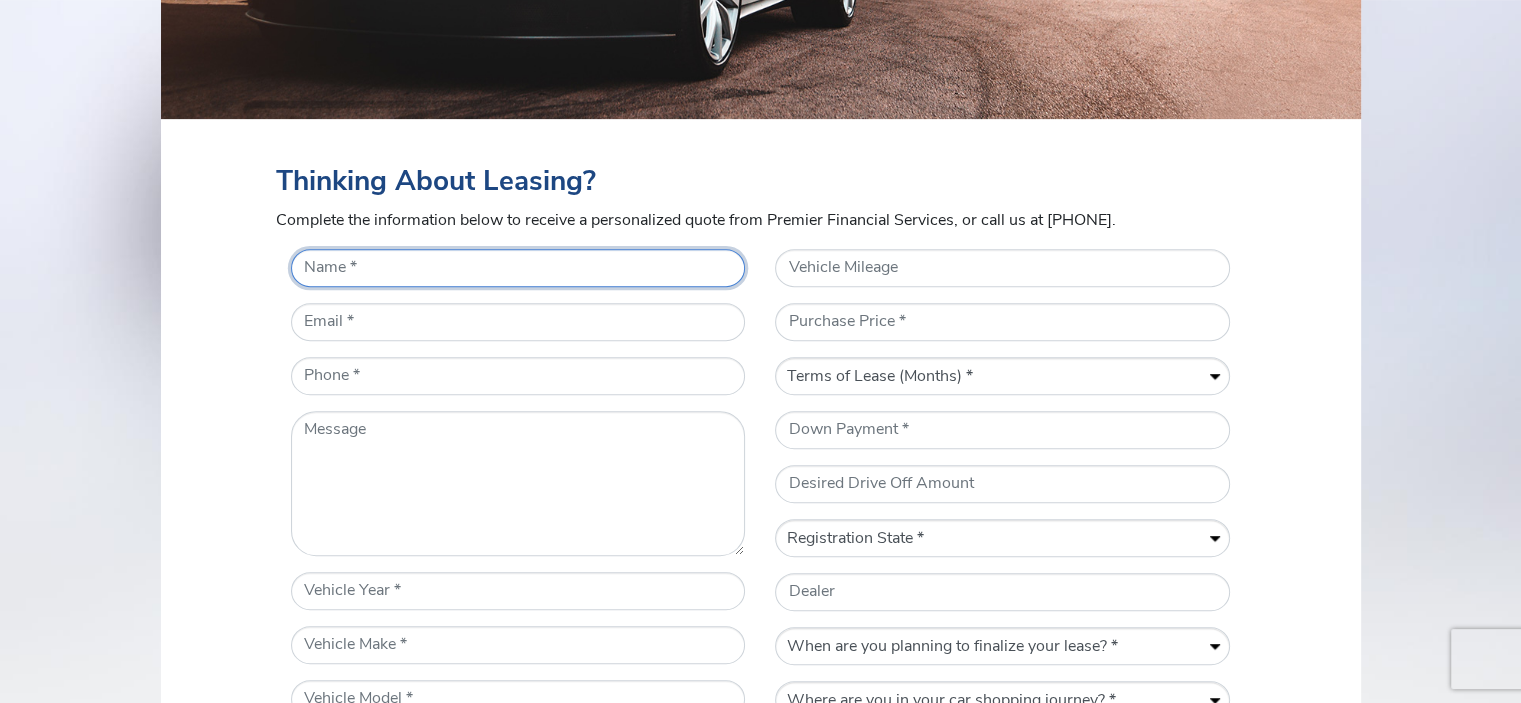 type on "[FIRST]" 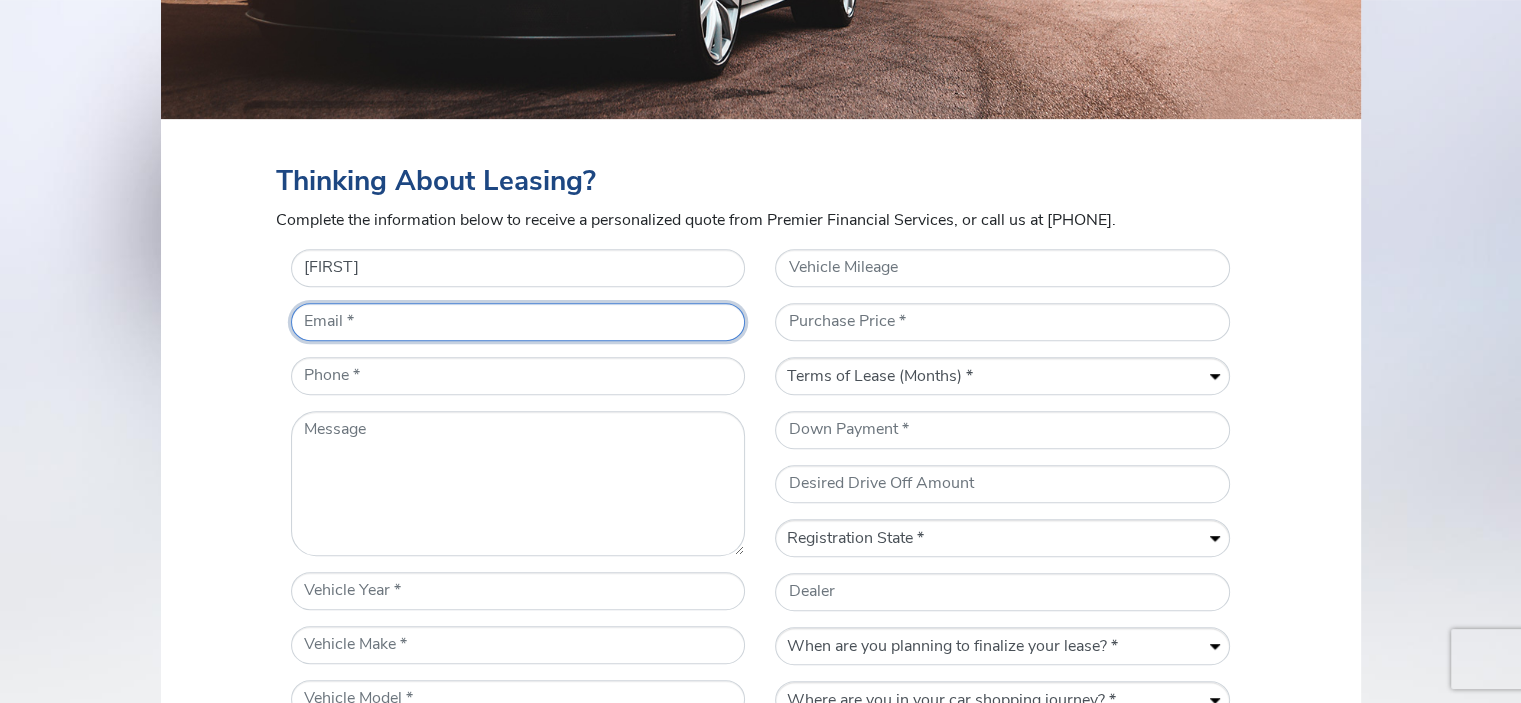 click on "*  Email" at bounding box center (518, 322) 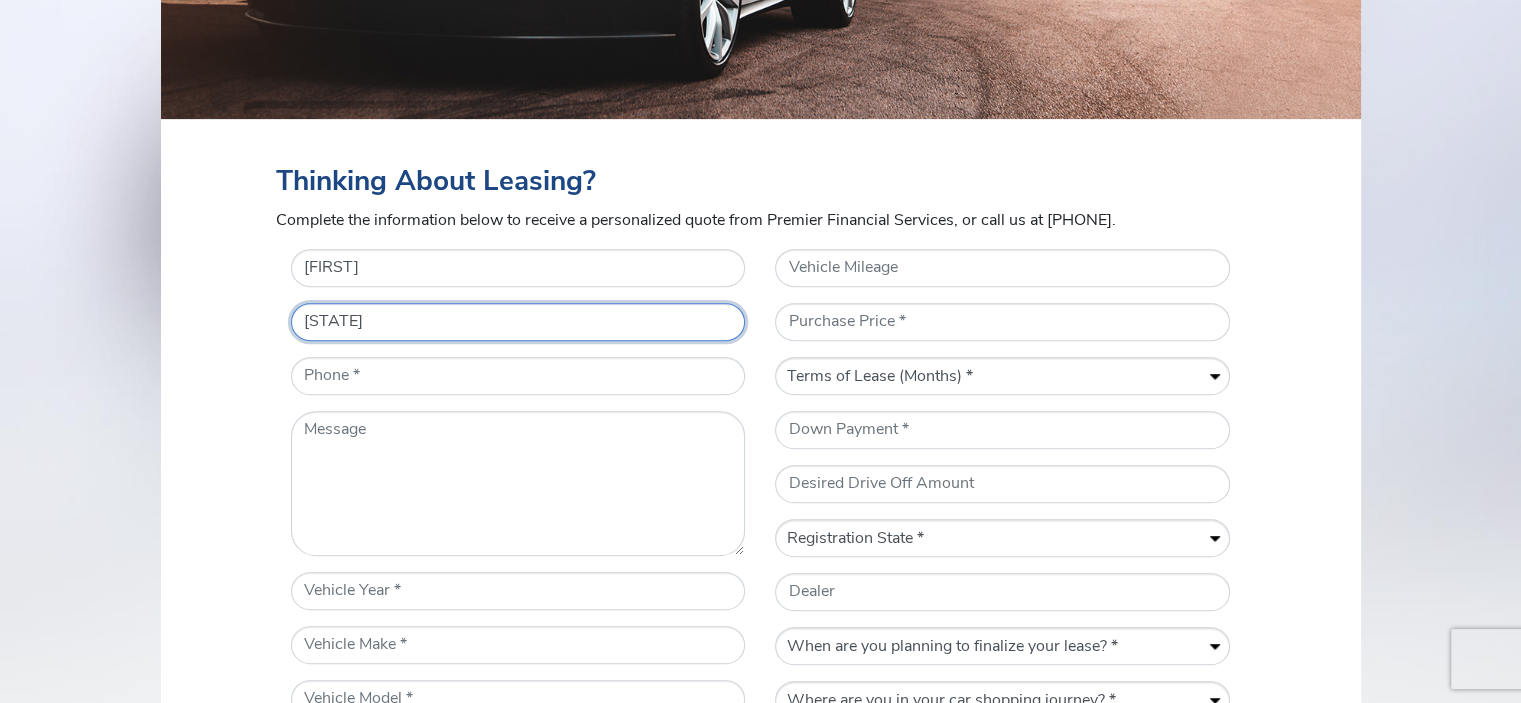 type on "[EMAIL]" 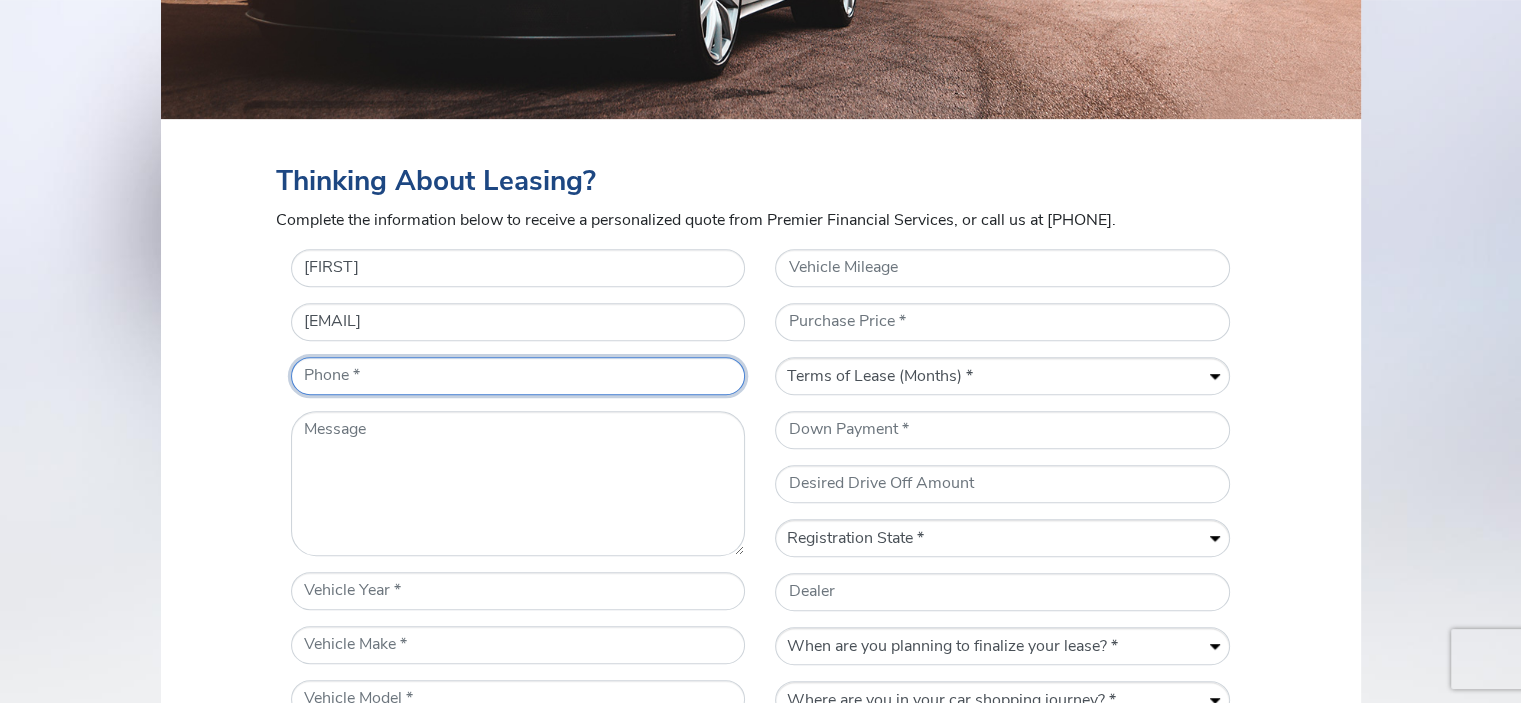 click on "*  Telephone Number" at bounding box center (518, 376) 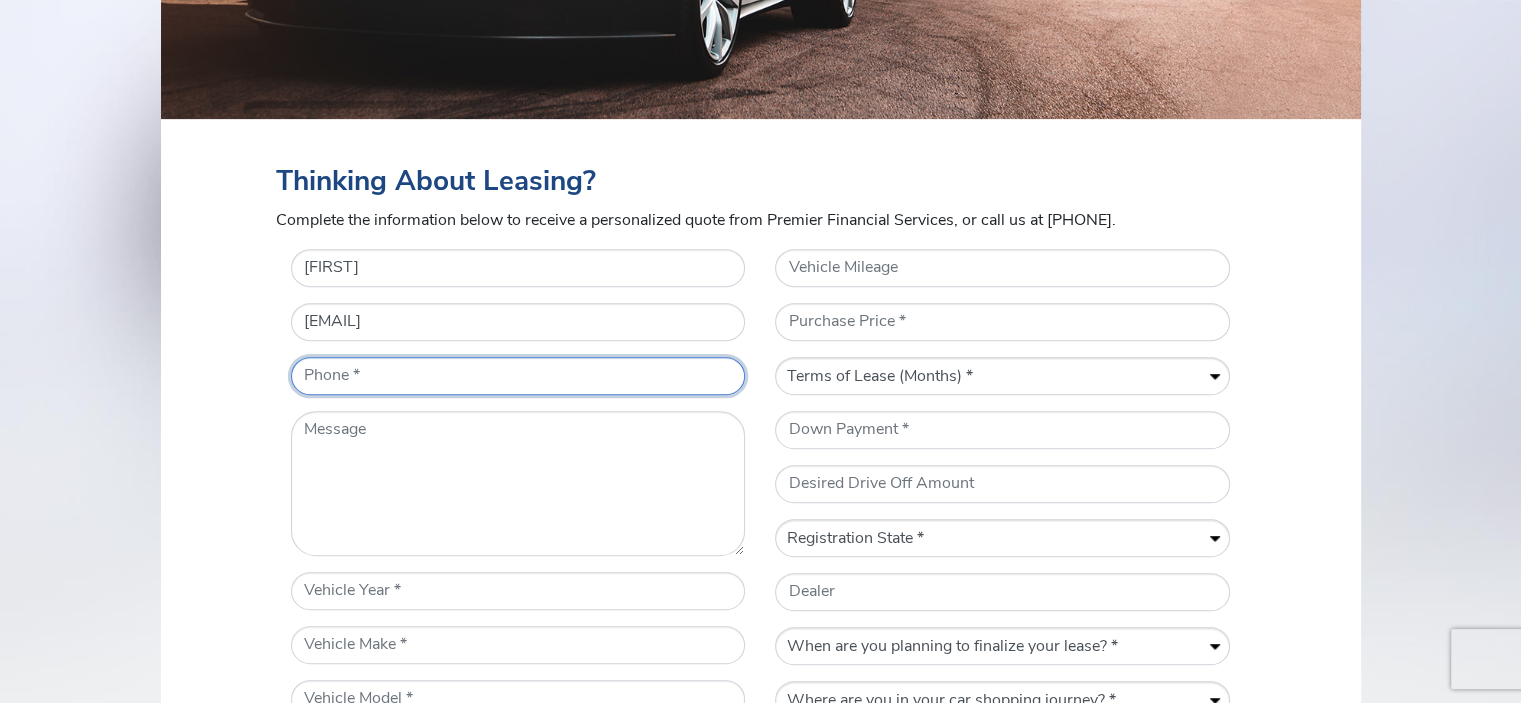 type on "[PHONE]" 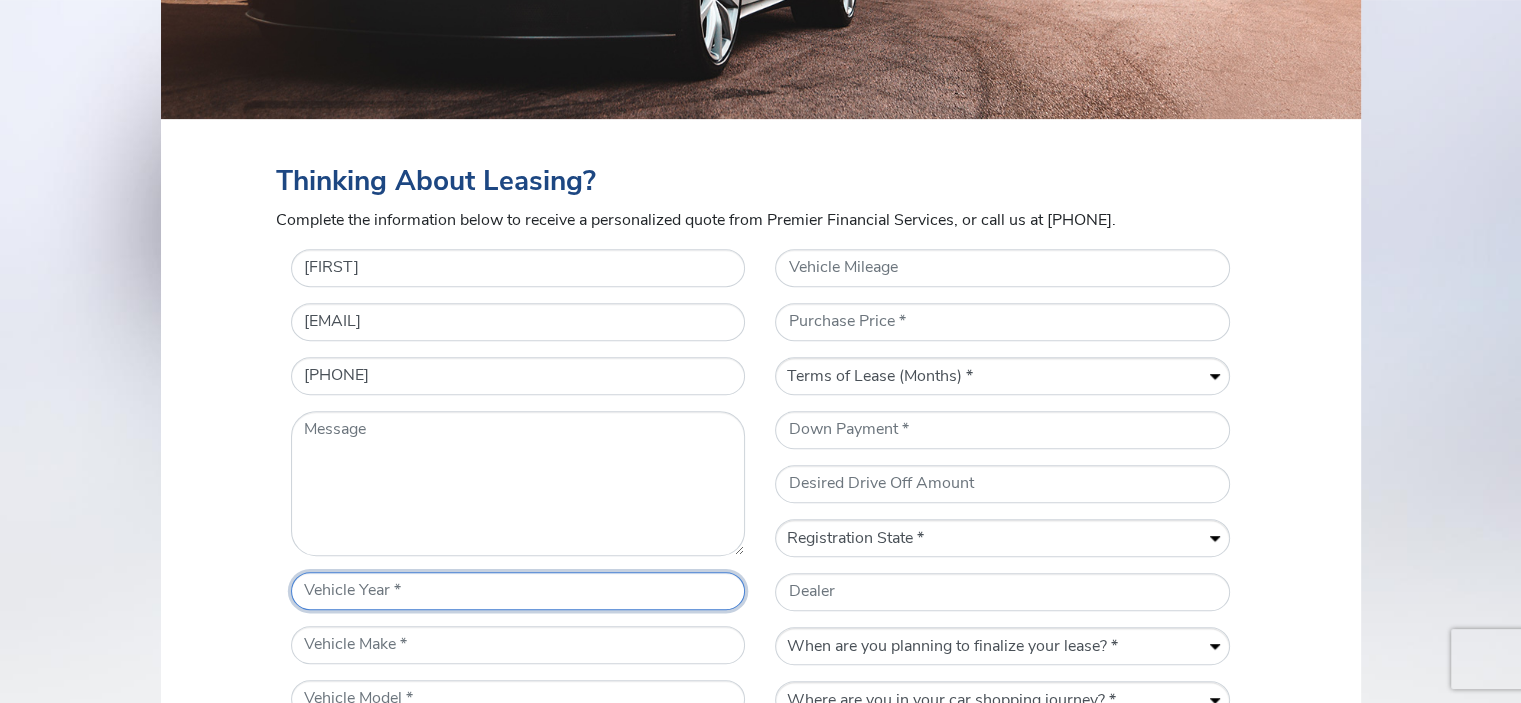 click on "*  Vehicle Year" at bounding box center (518, 591) 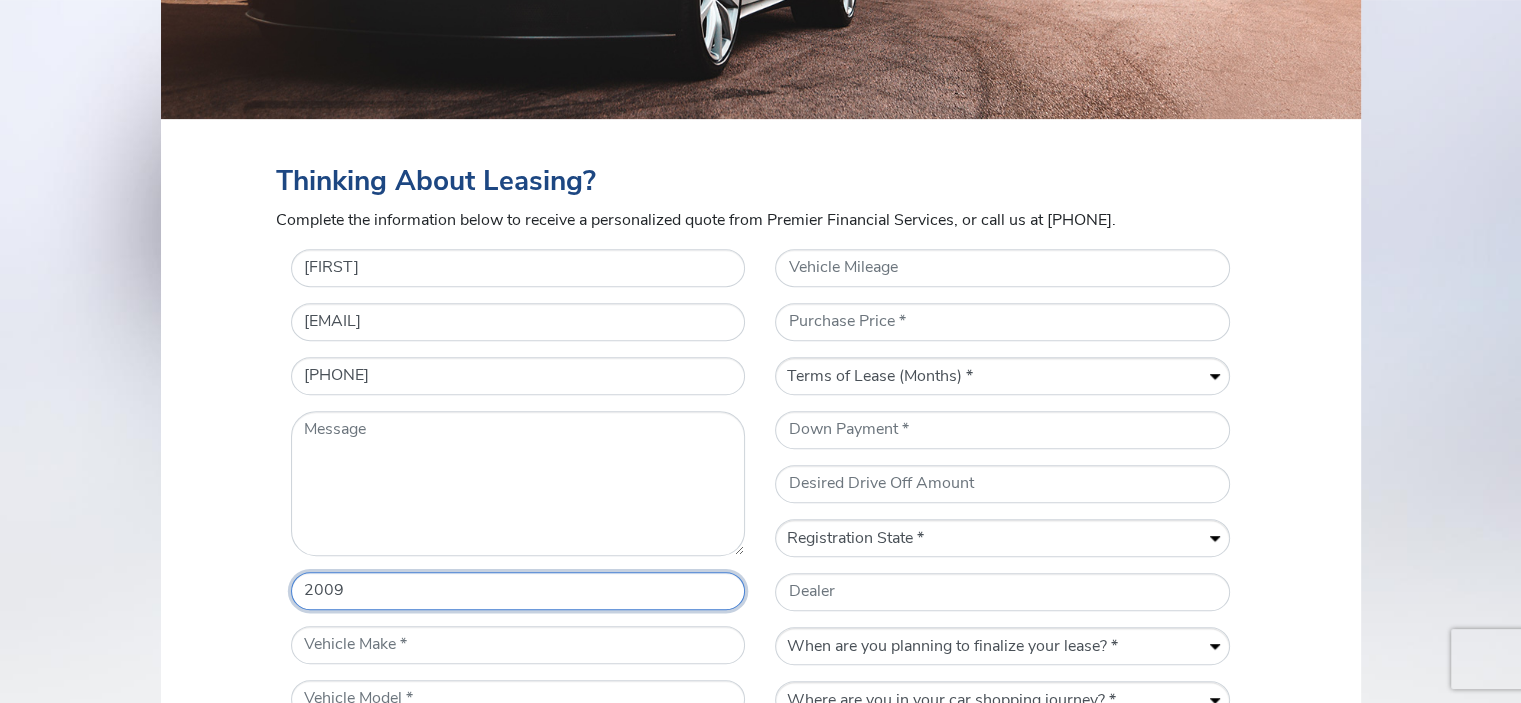 type on "2009" 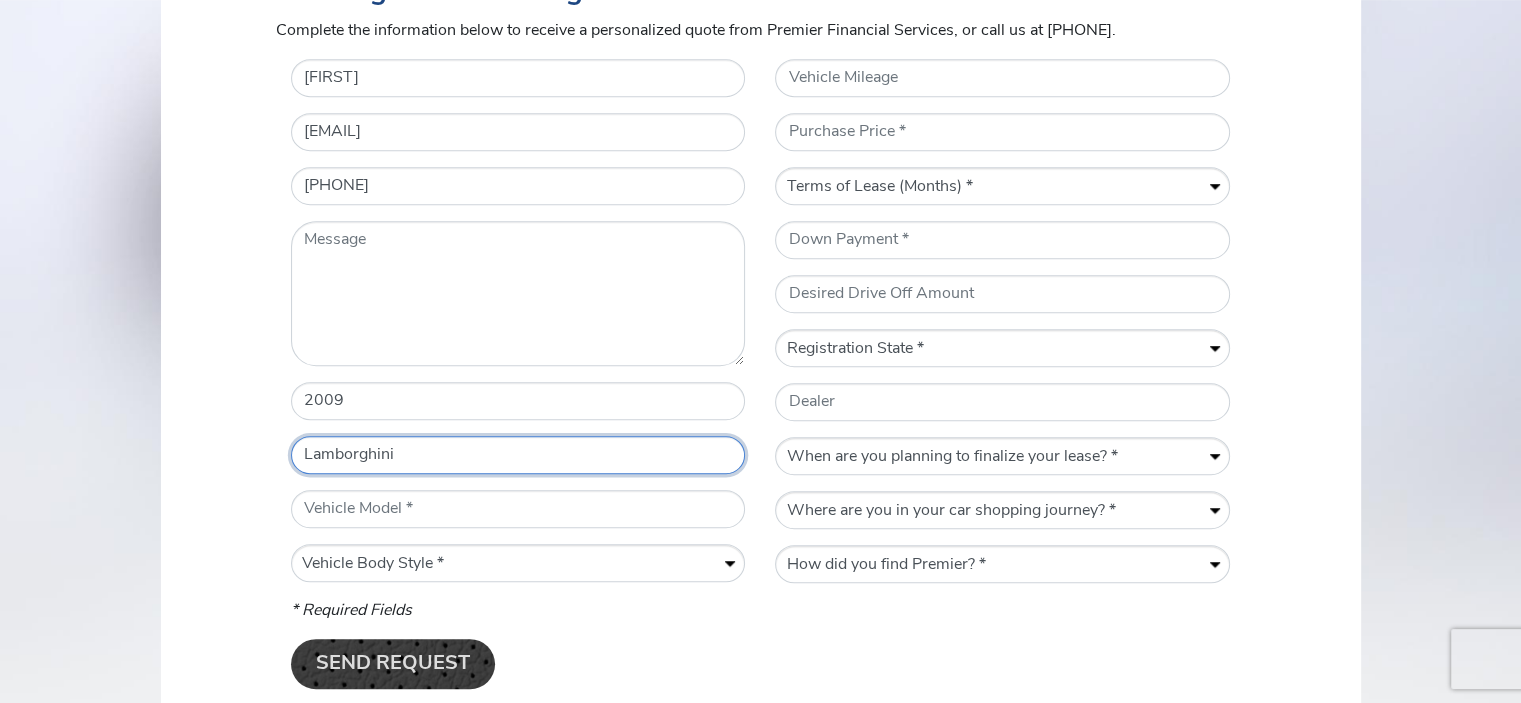 scroll, scrollTop: 930, scrollLeft: 0, axis: vertical 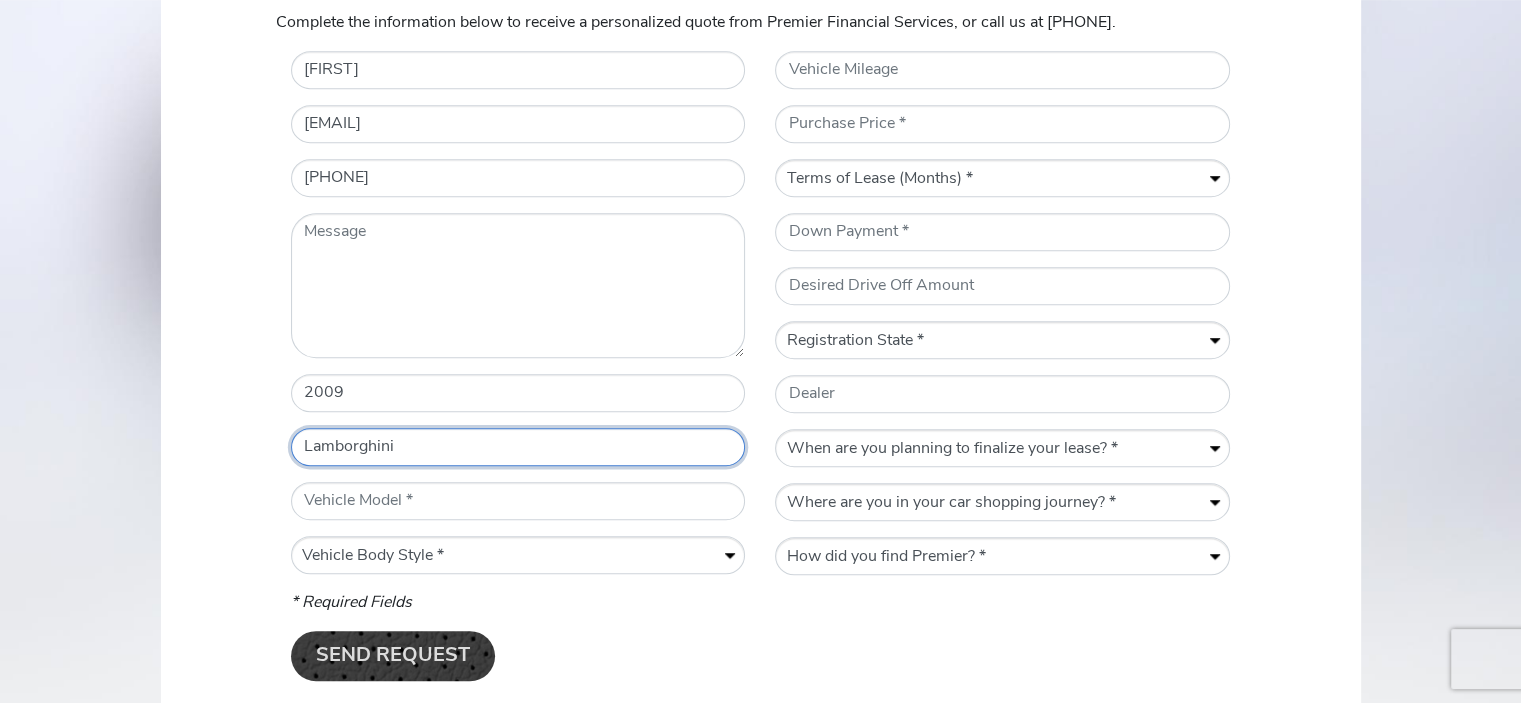 type on "Lamborghini" 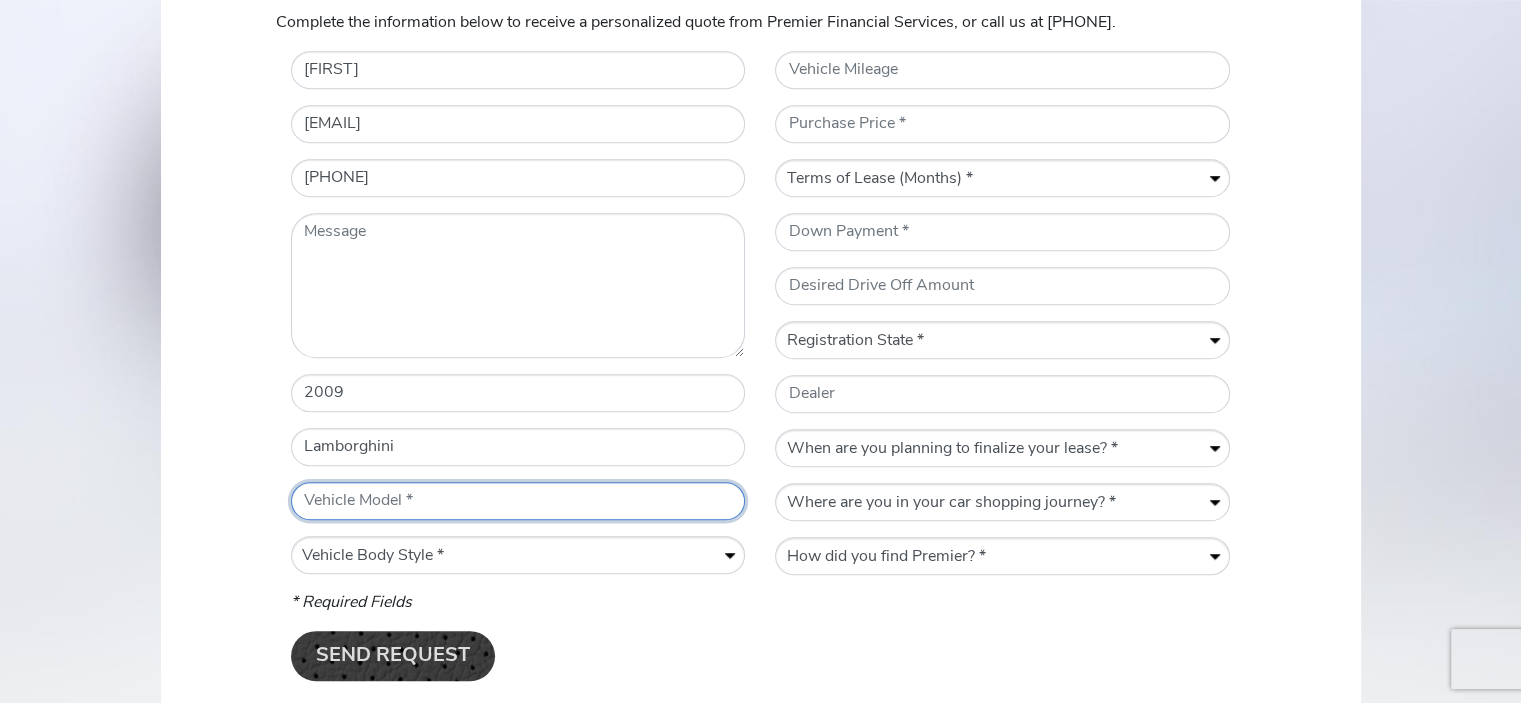 click on "*  Vehicle Model" at bounding box center [518, 501] 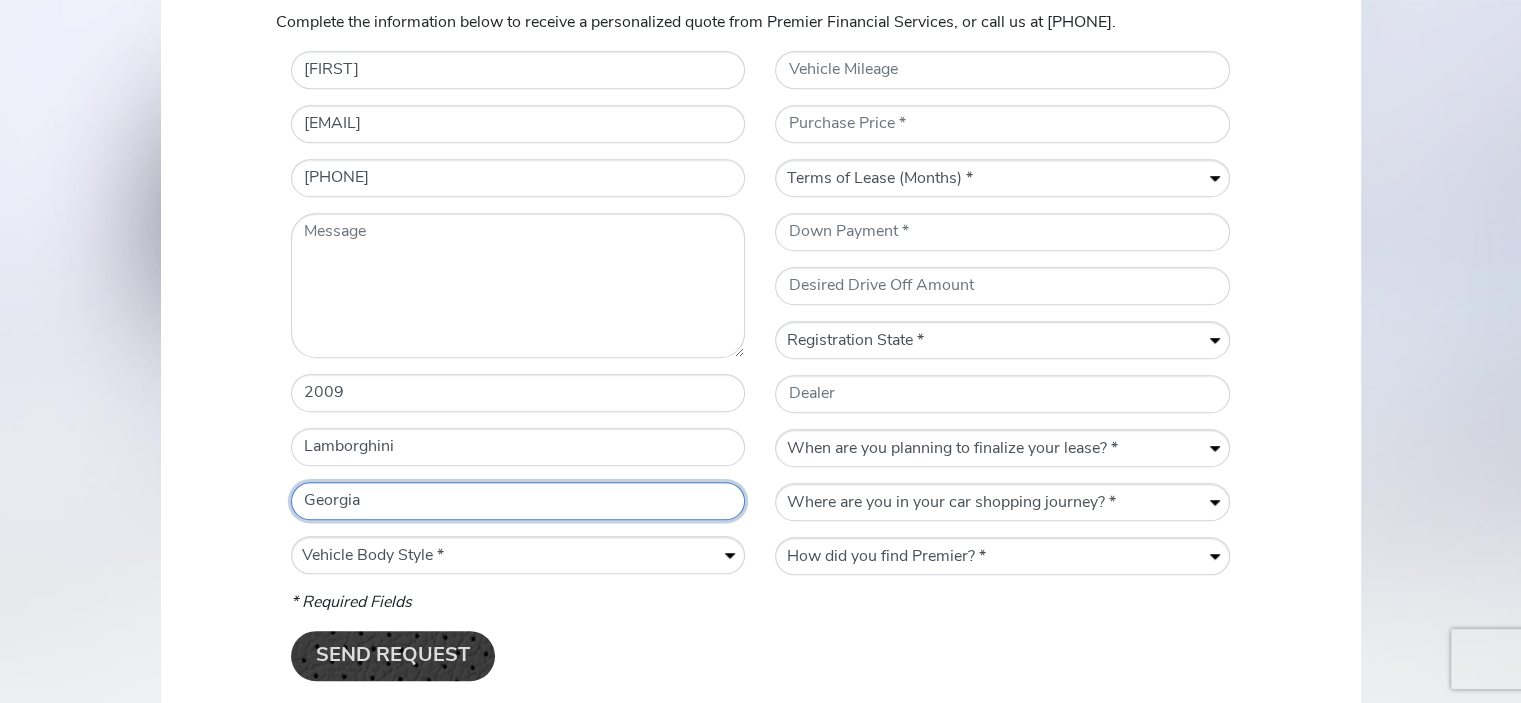 type on "G" 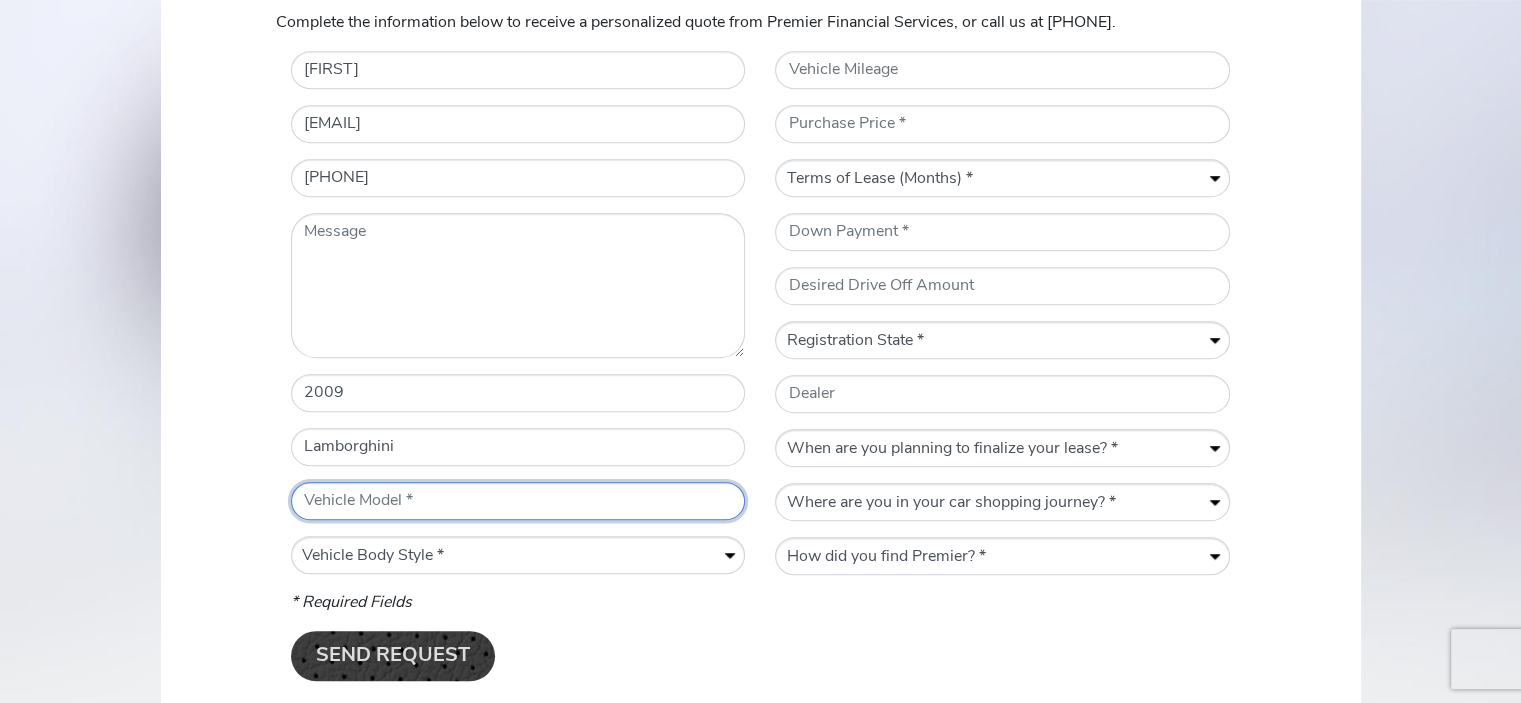 type on "G" 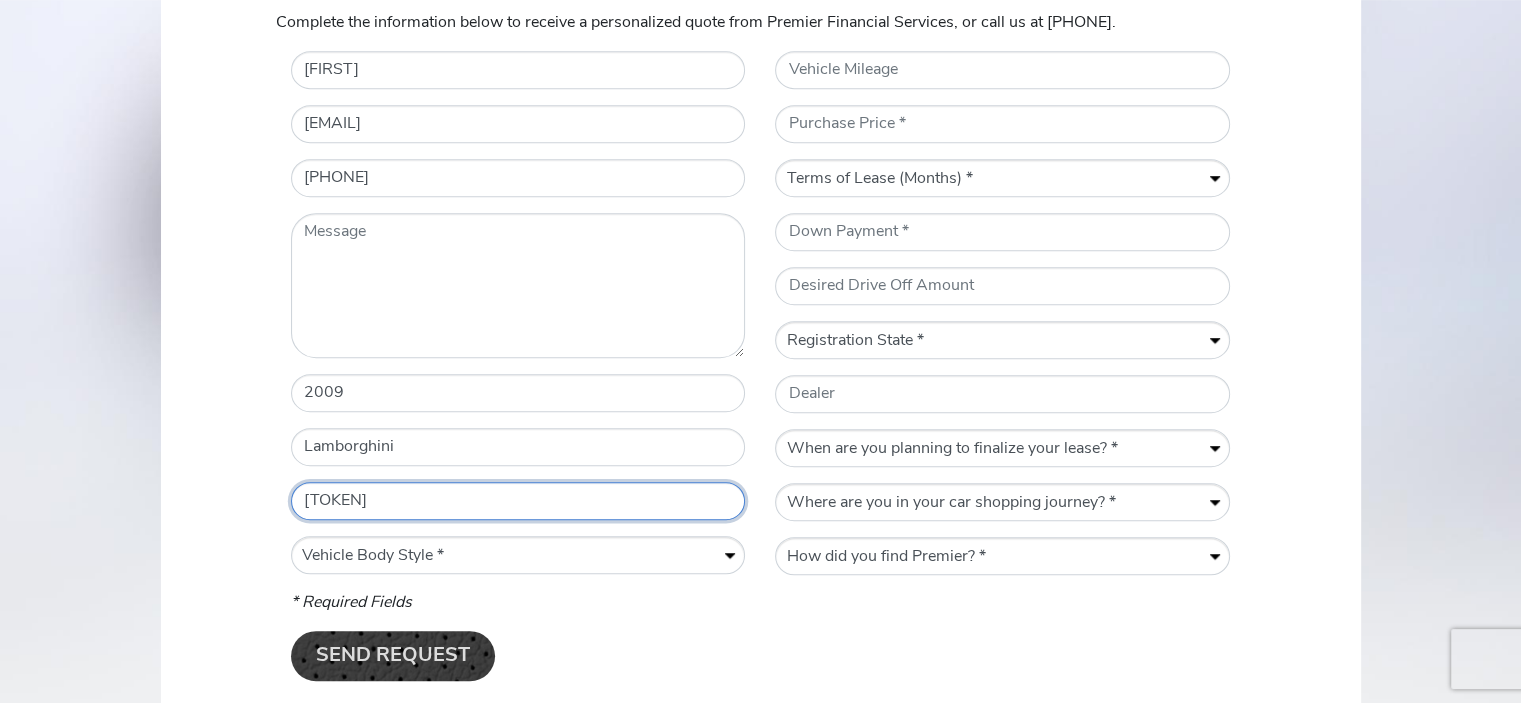 type on "[TOKEN]" 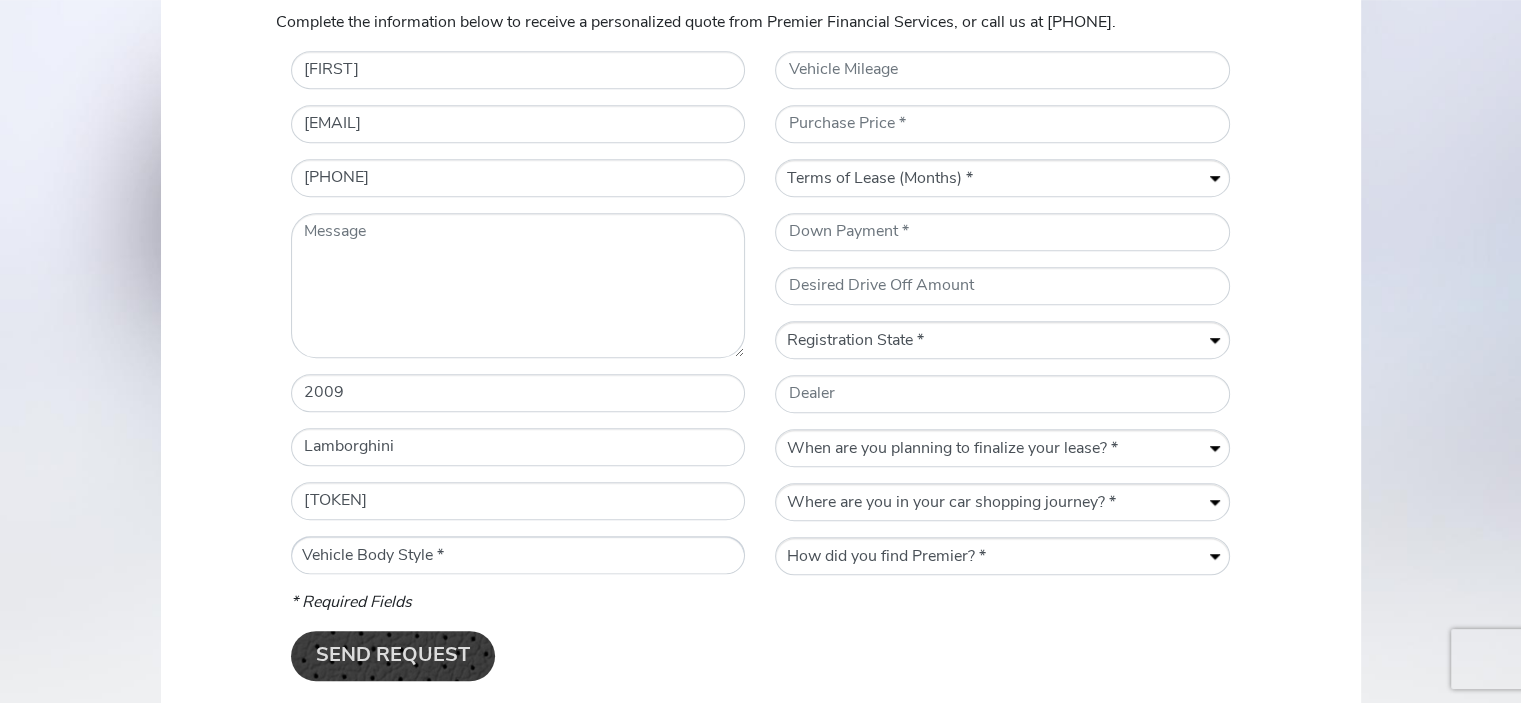 click on "Vehicle Body Style * Convertible Coupe Sedan SUV" at bounding box center (518, 556) 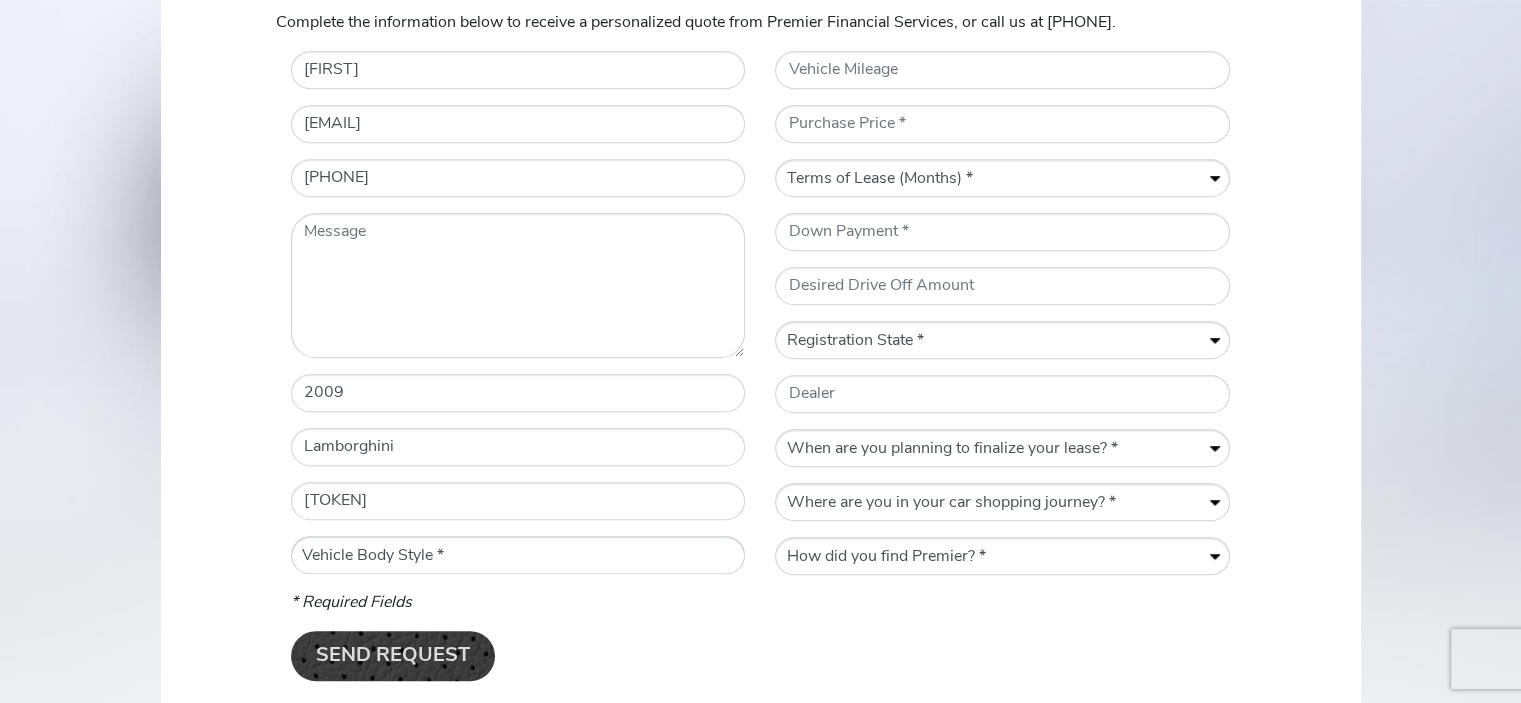 select on "Coupe" 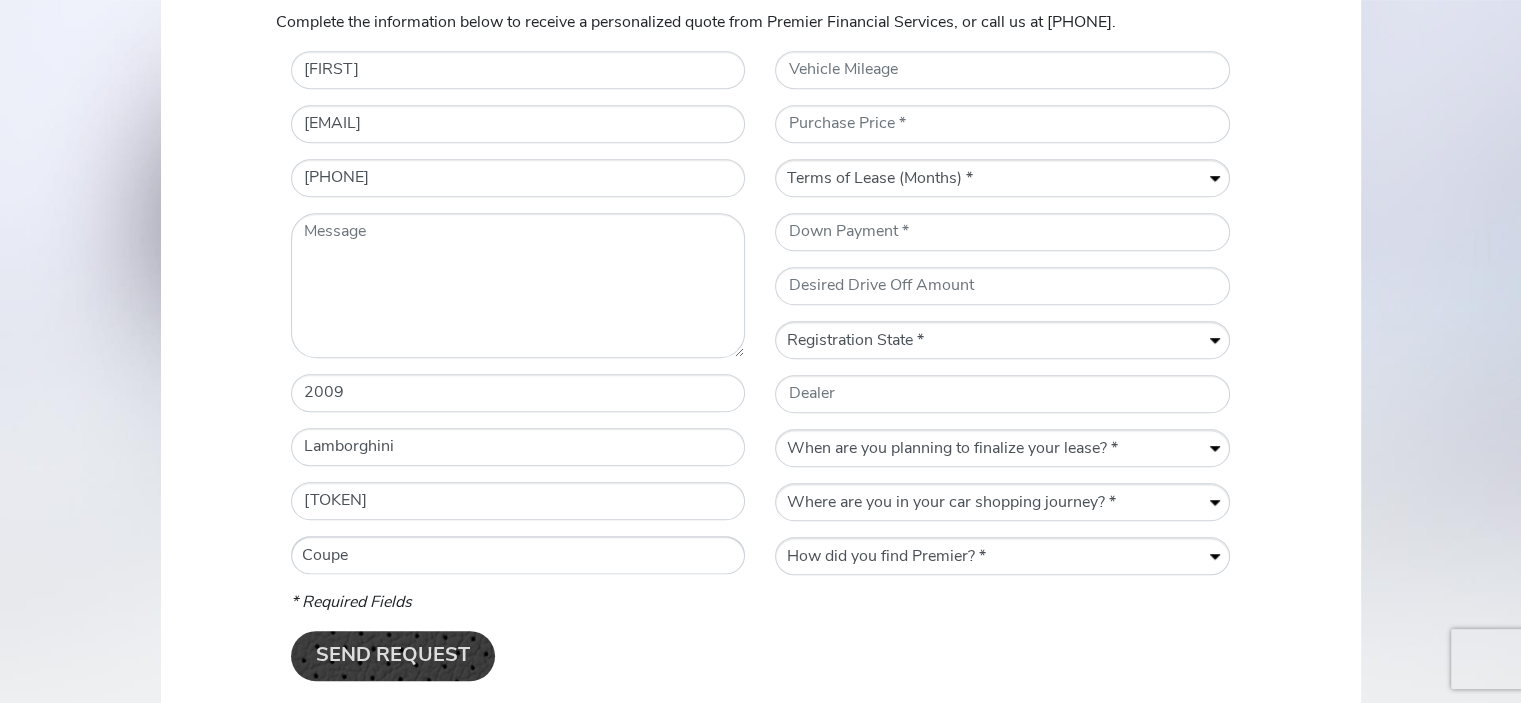 click on "Vehicle Body Style * Convertible Coupe Sedan SUV" at bounding box center [518, 556] 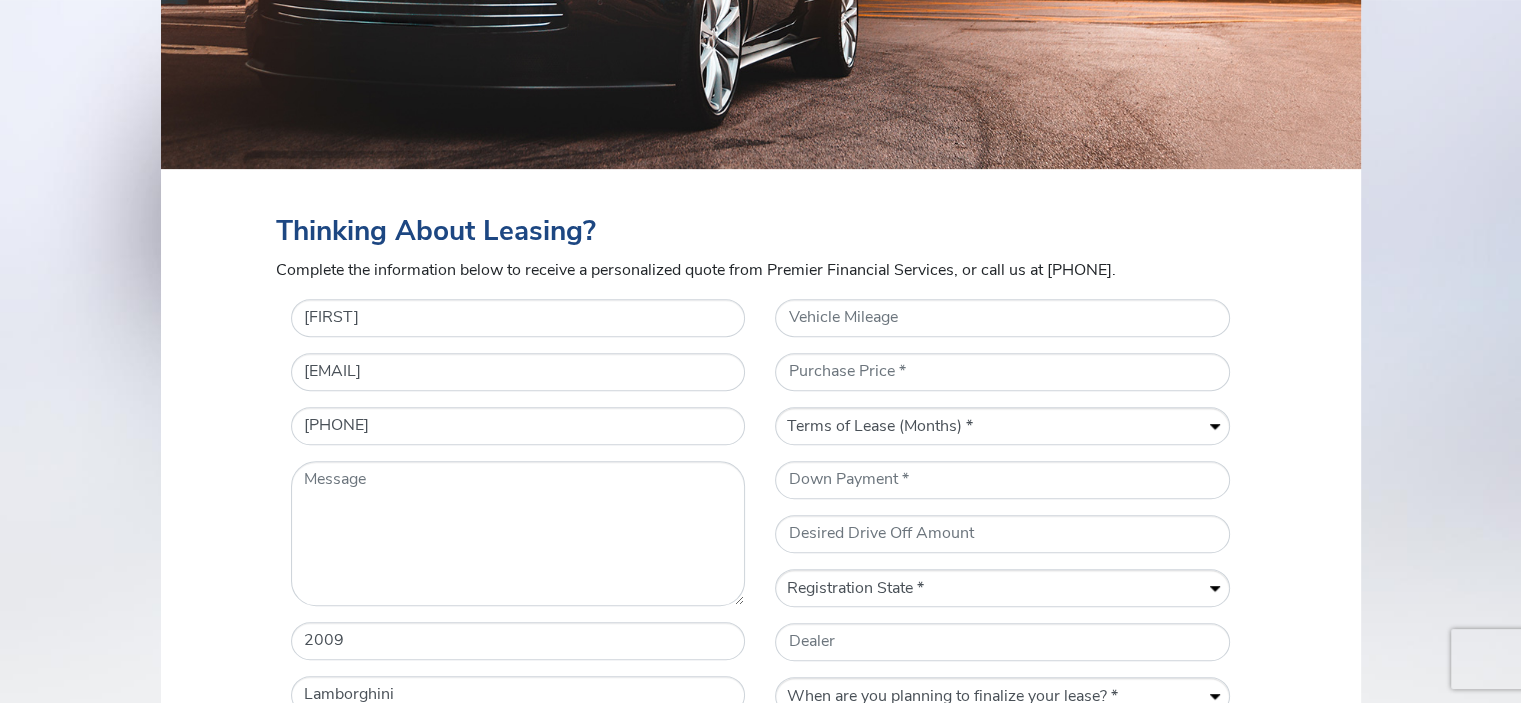 scroll, scrollTop: 676, scrollLeft: 0, axis: vertical 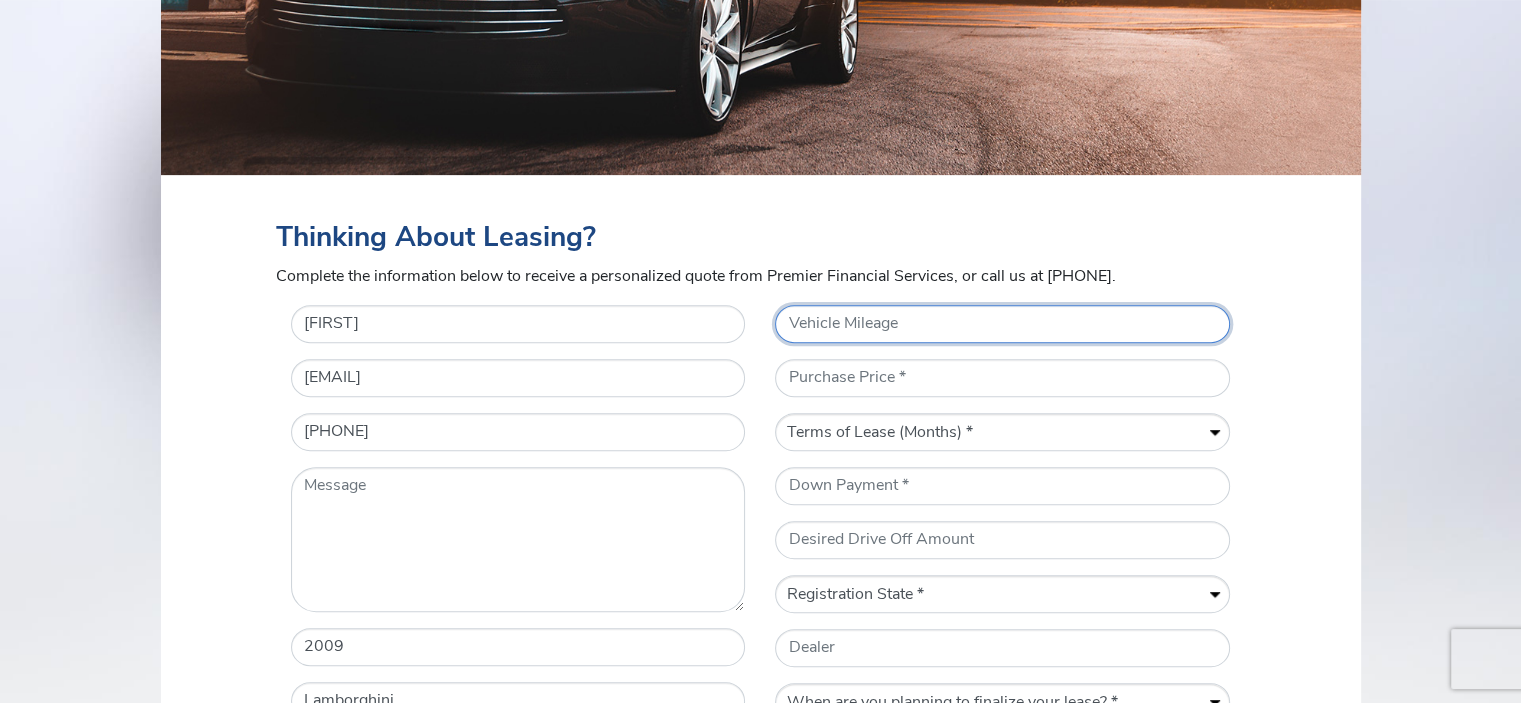 click on "Vehicle Mileage" at bounding box center [1002, 324] 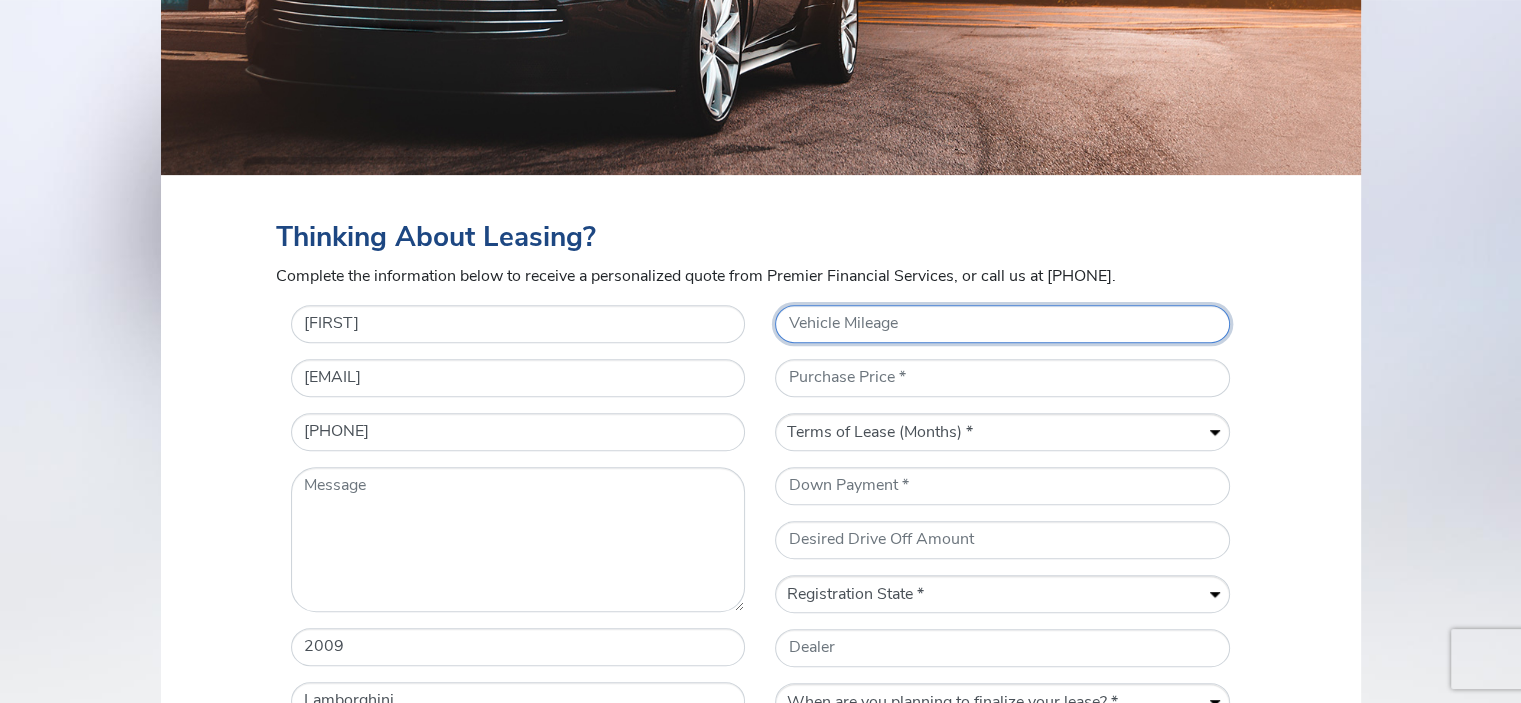 click on "Vehicle Mileage" at bounding box center [1002, 324] 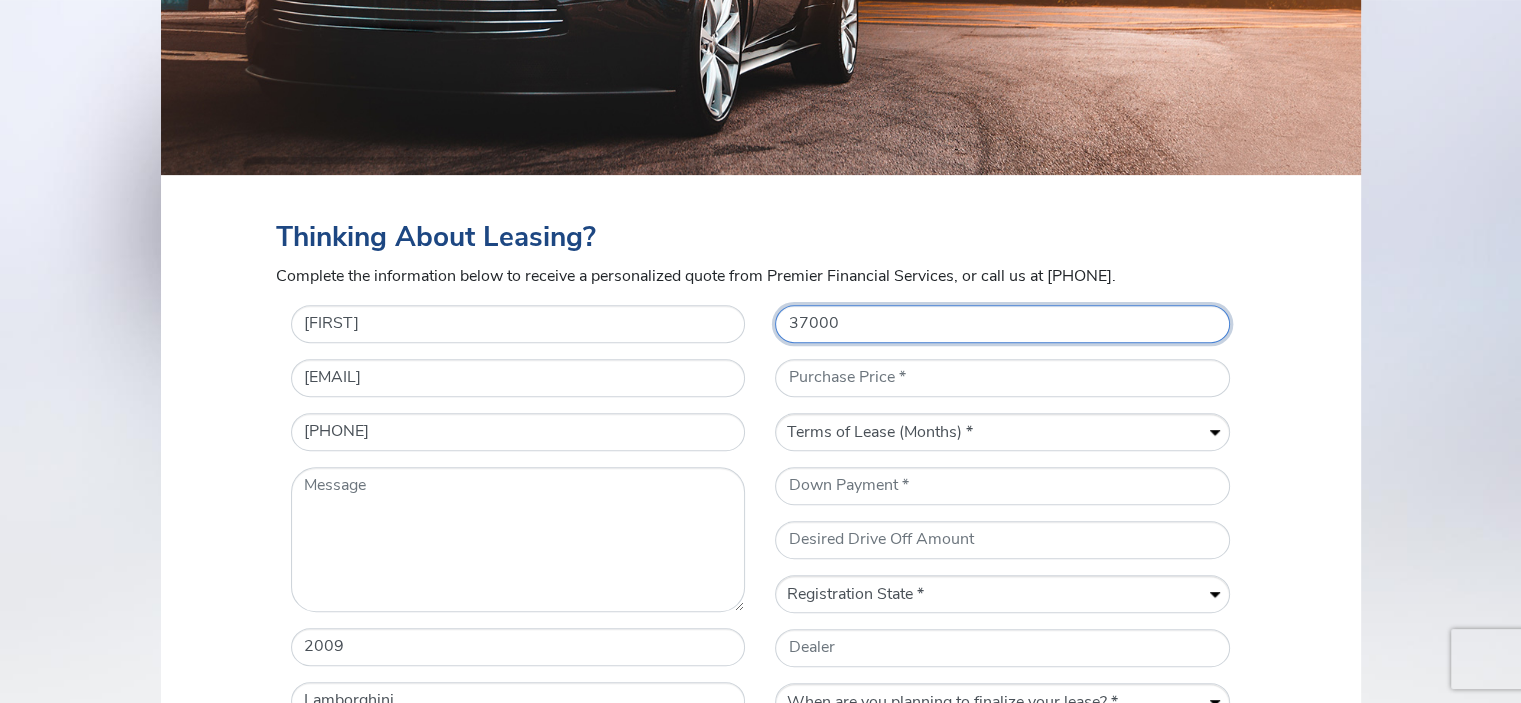 type on "37000" 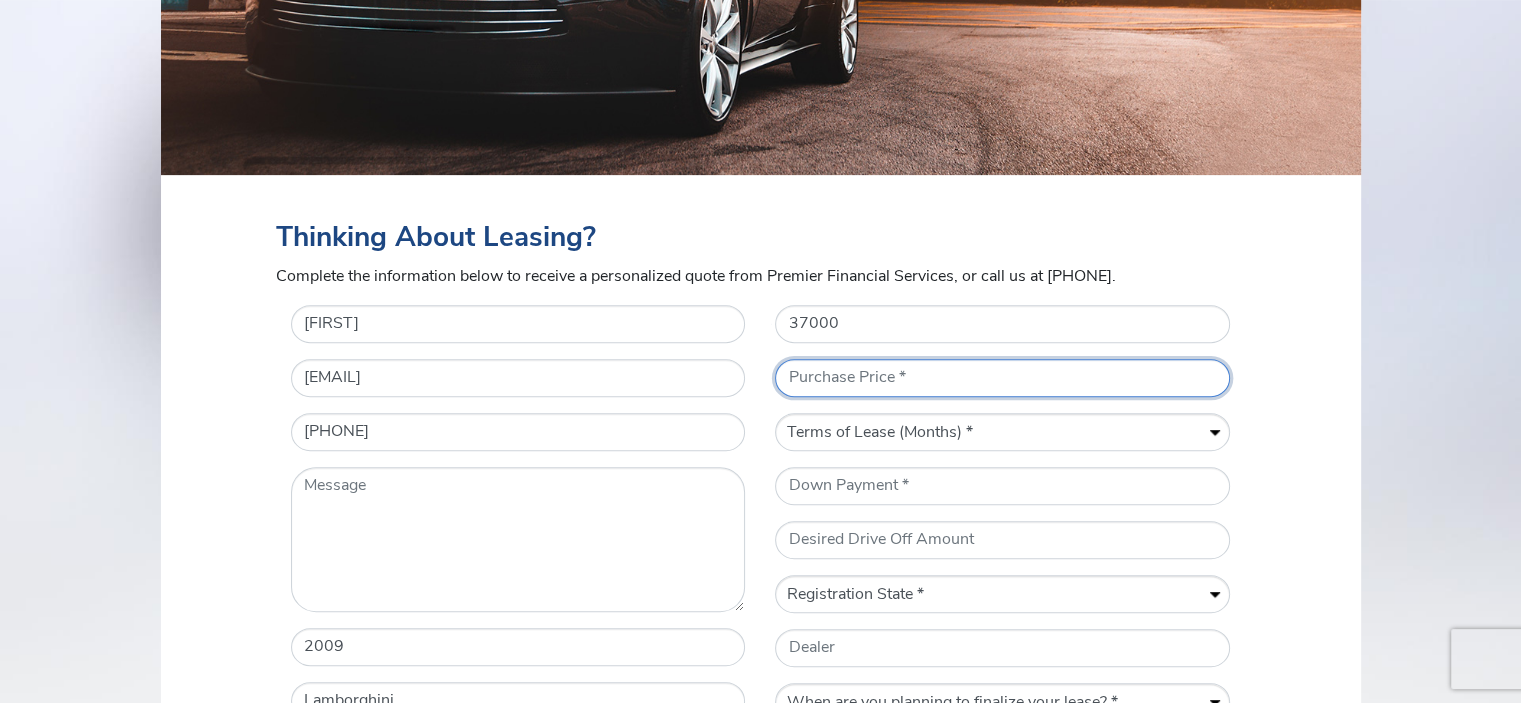 click on "*  Purchase Price" at bounding box center (1002, 378) 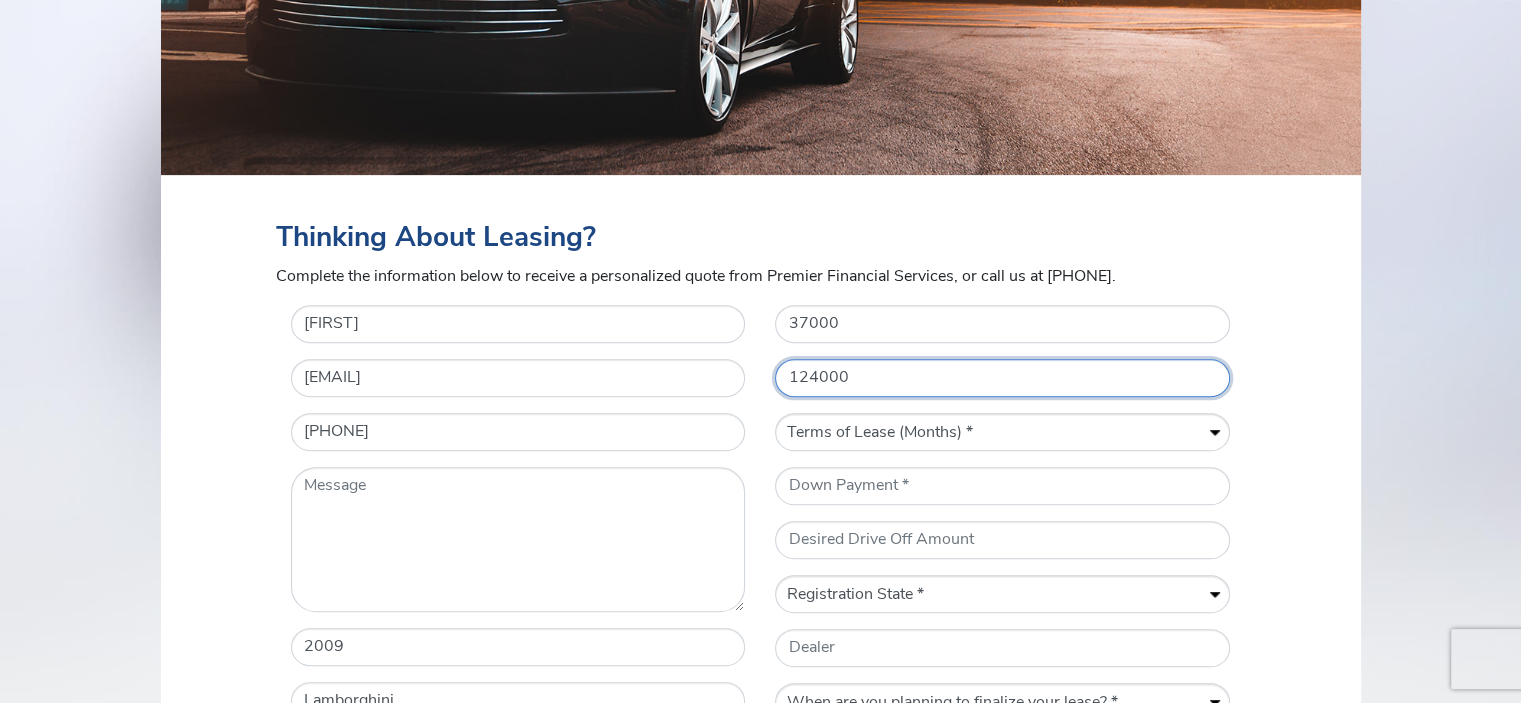 type on "124000" 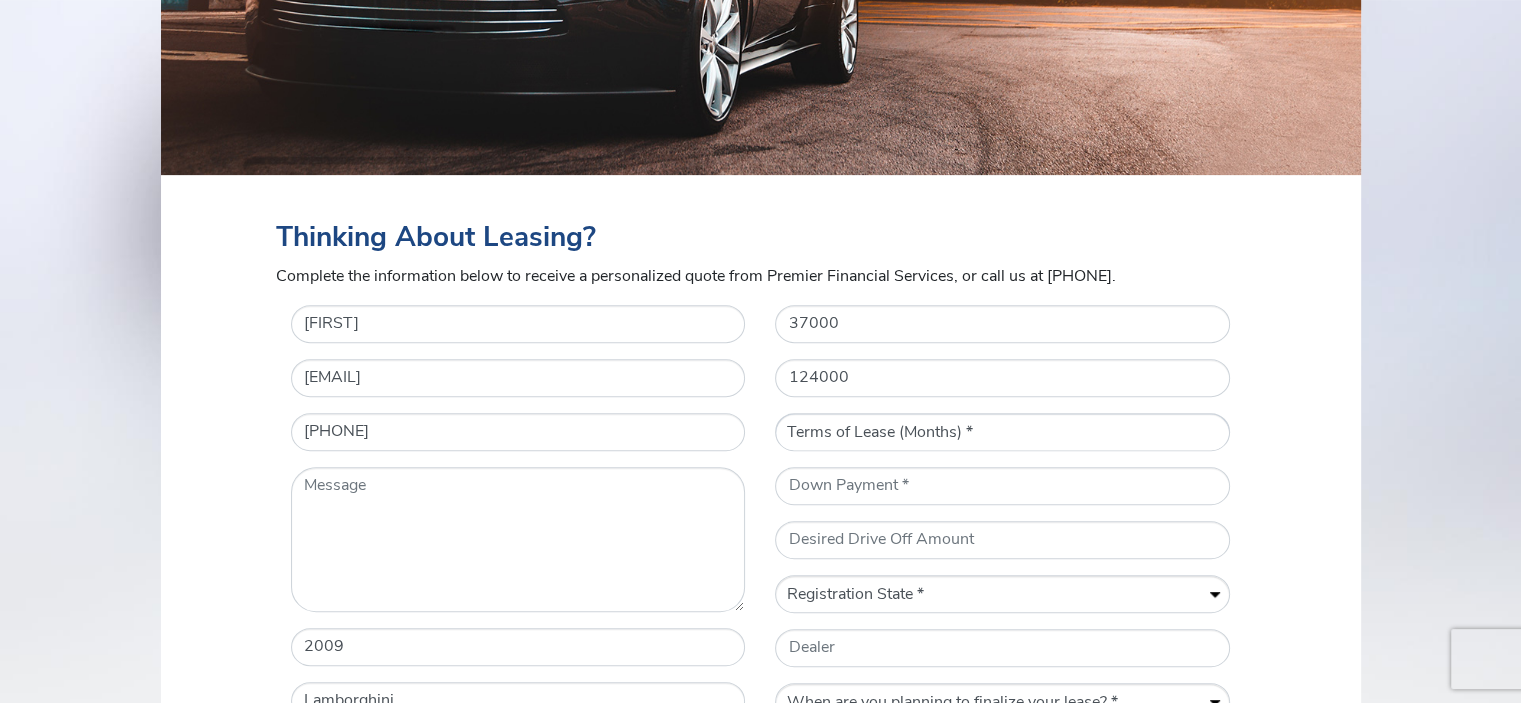 click on "Terms of Lease (Months) * 12 24 36 48 60" at bounding box center (1002, 433) 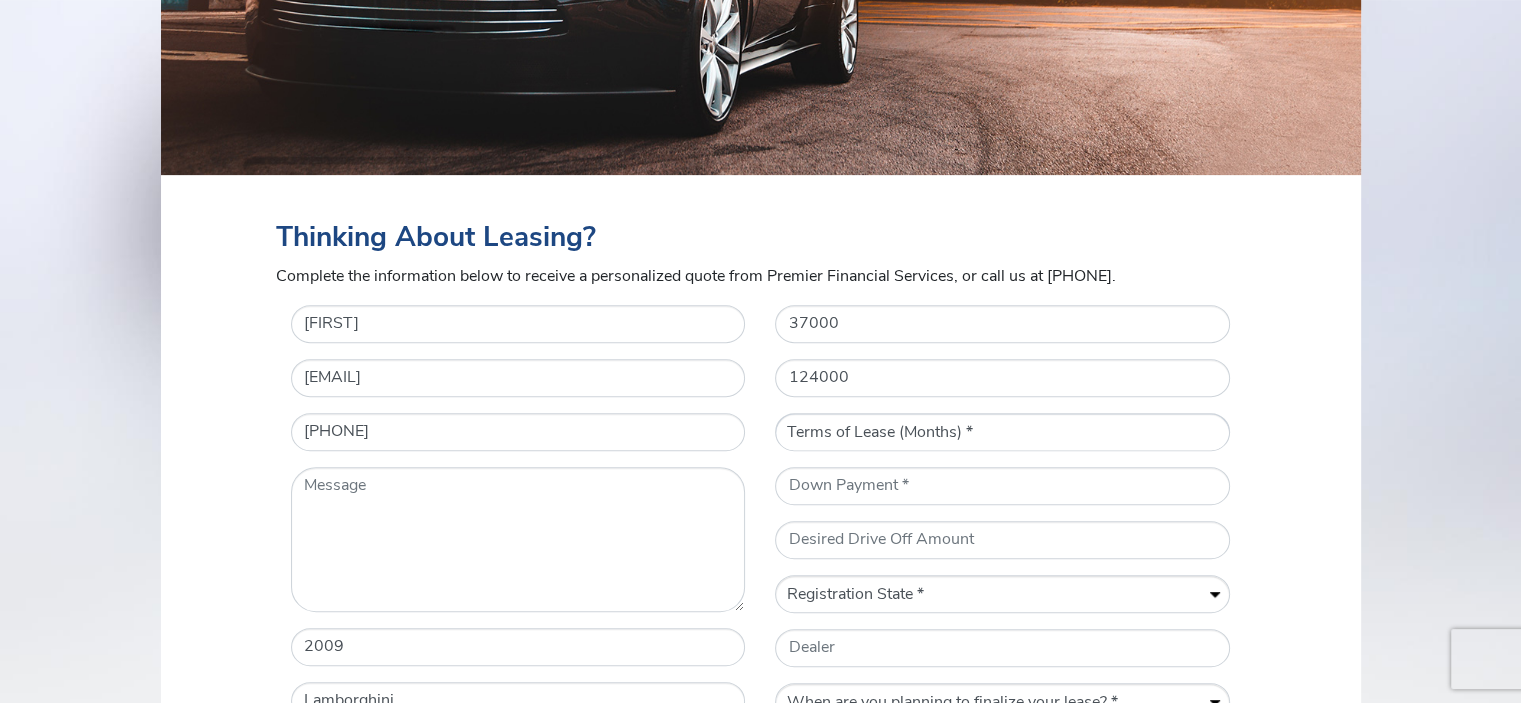 select on "36" 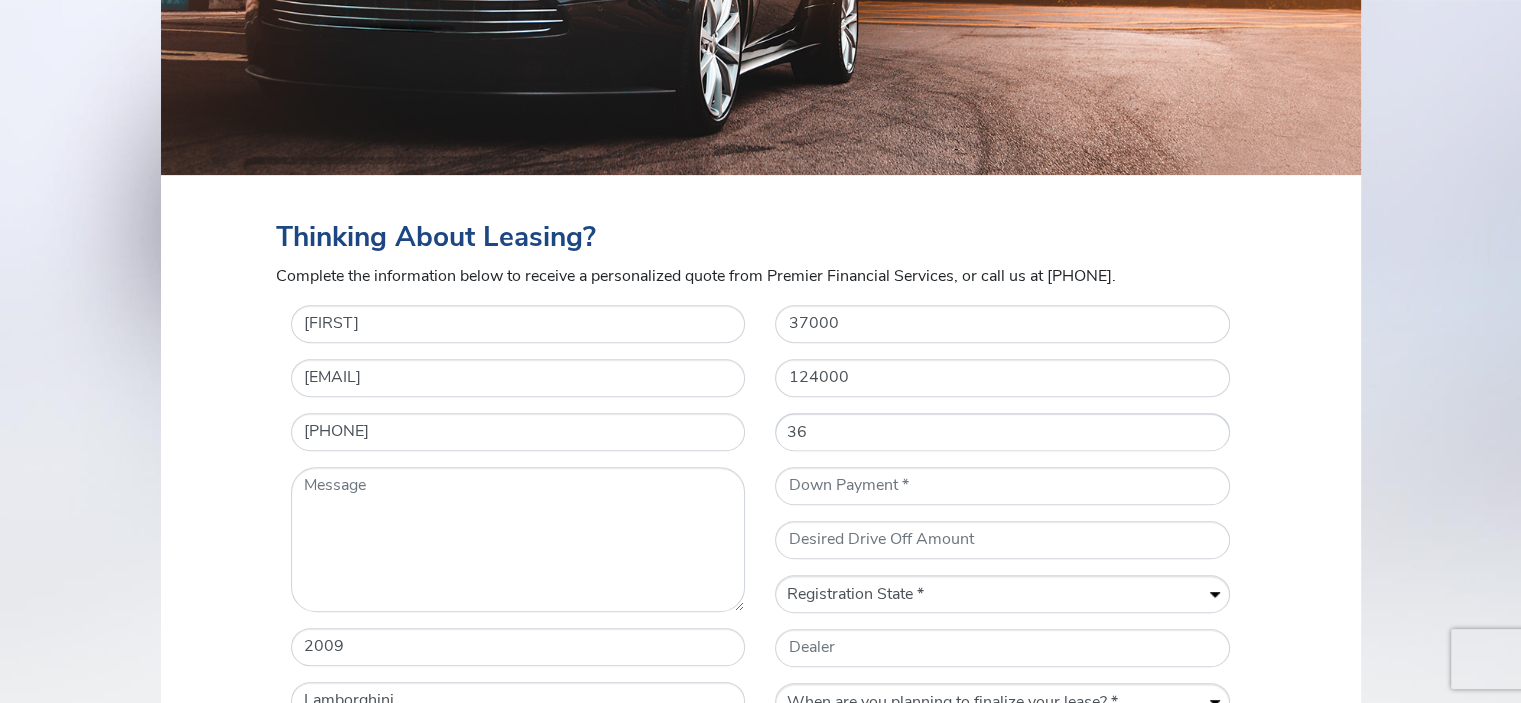 click on "Terms of Lease (Months) * 12 24 36 48 60" at bounding box center [1002, 433] 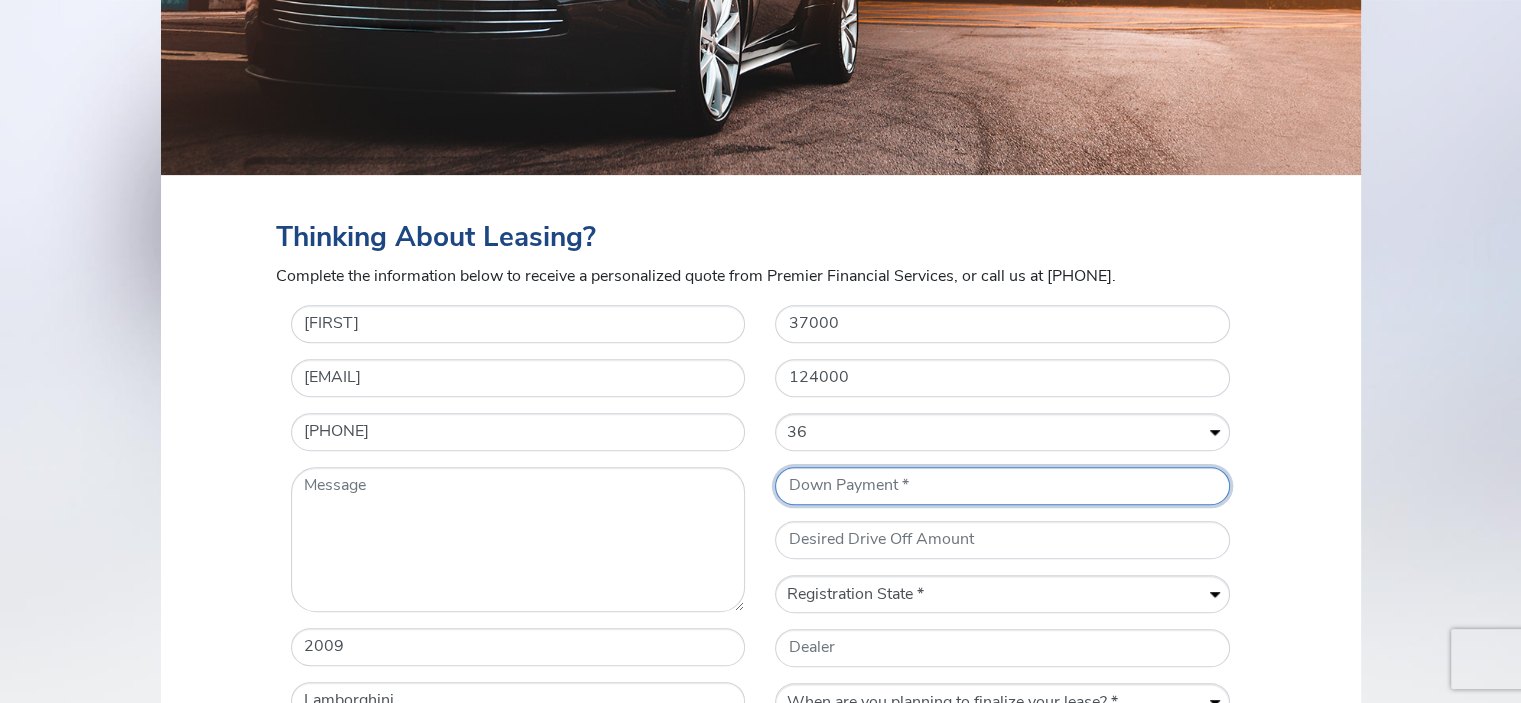 click on "*  Down Payment" at bounding box center [1002, 486] 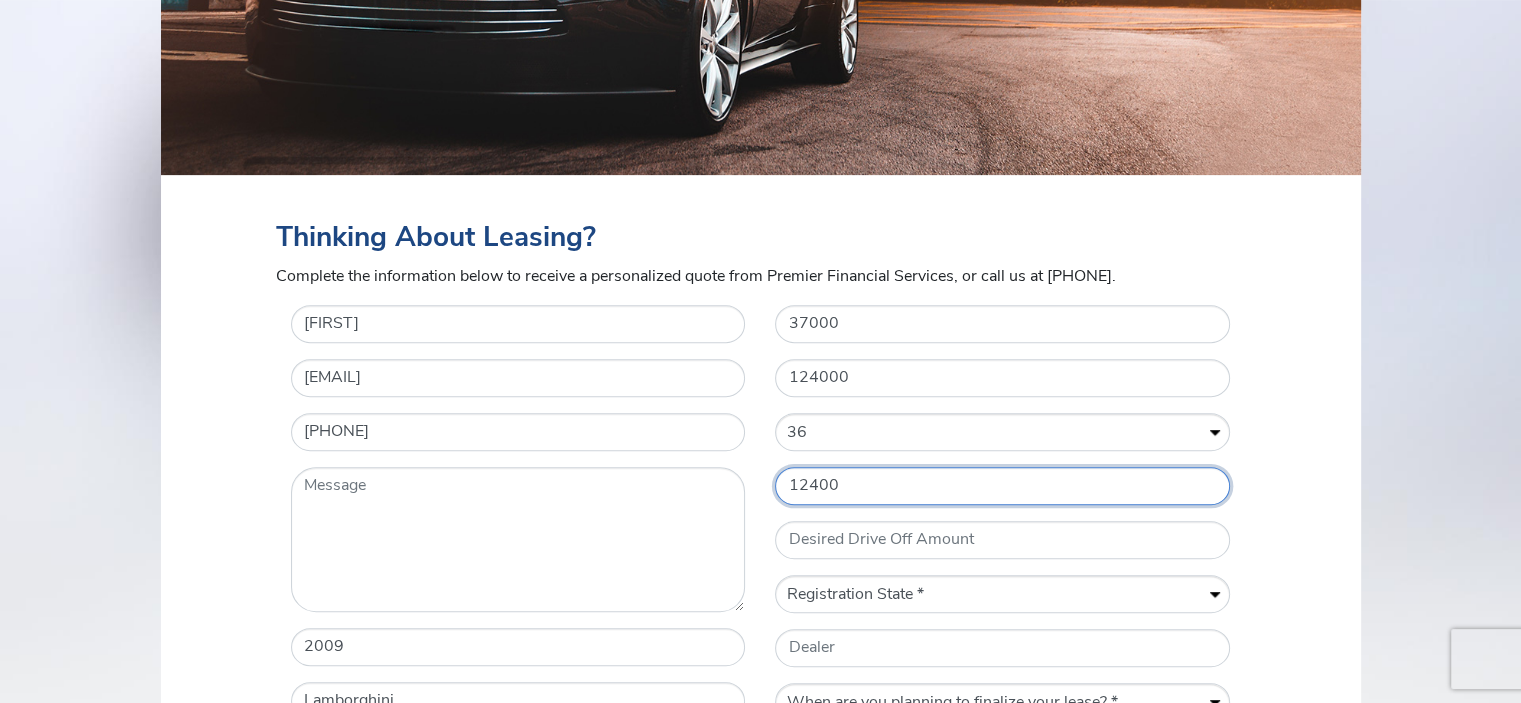 type on "12400" 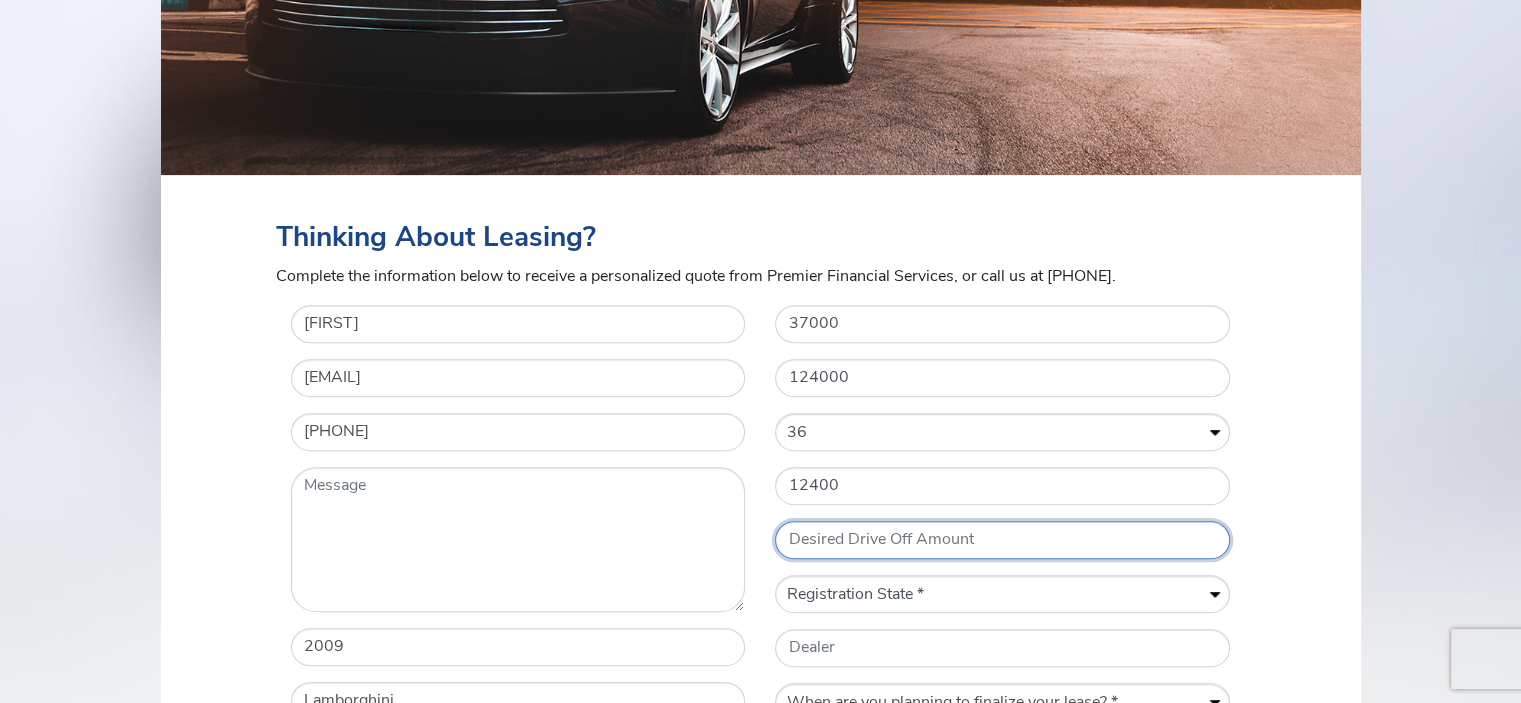click on "Desired Drive Off Amount" at bounding box center [1002, 540] 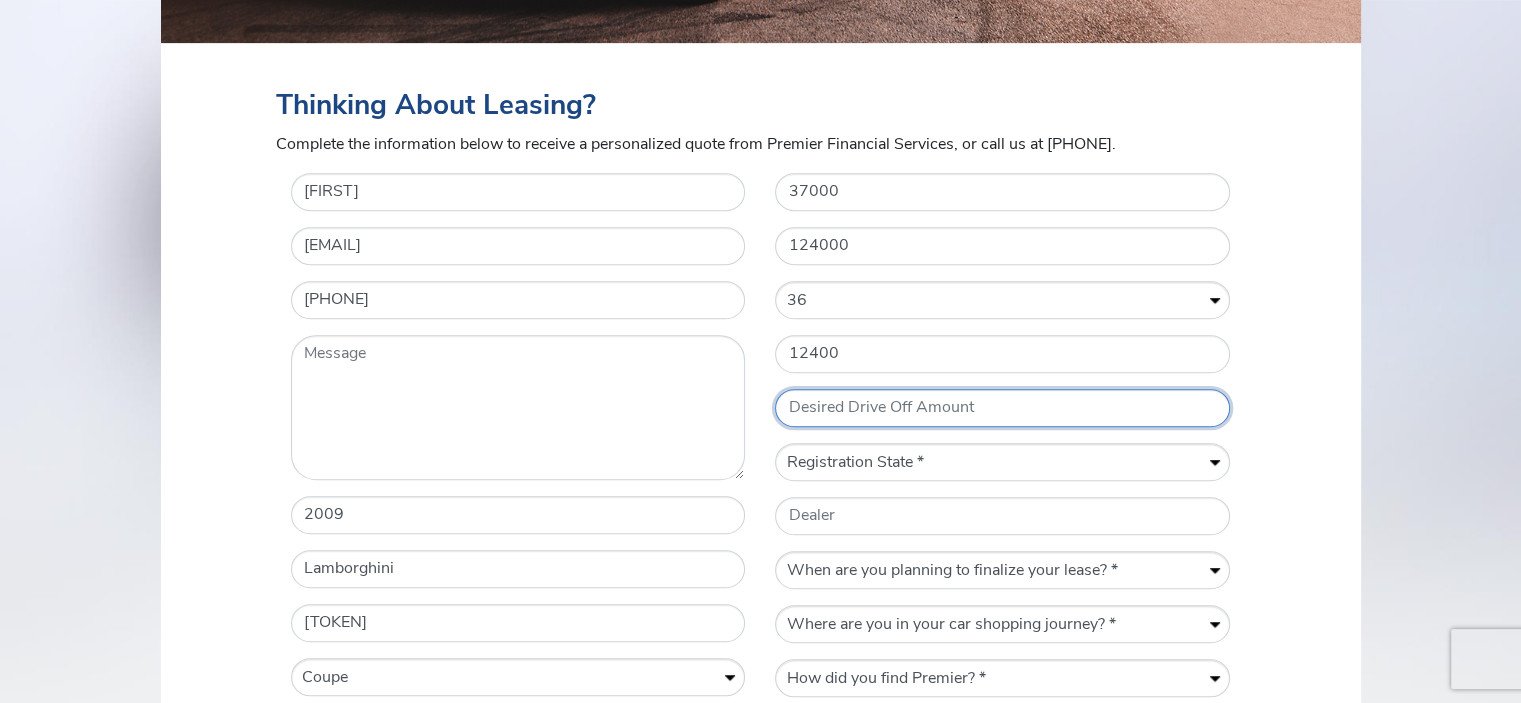 scroll, scrollTop: 836, scrollLeft: 0, axis: vertical 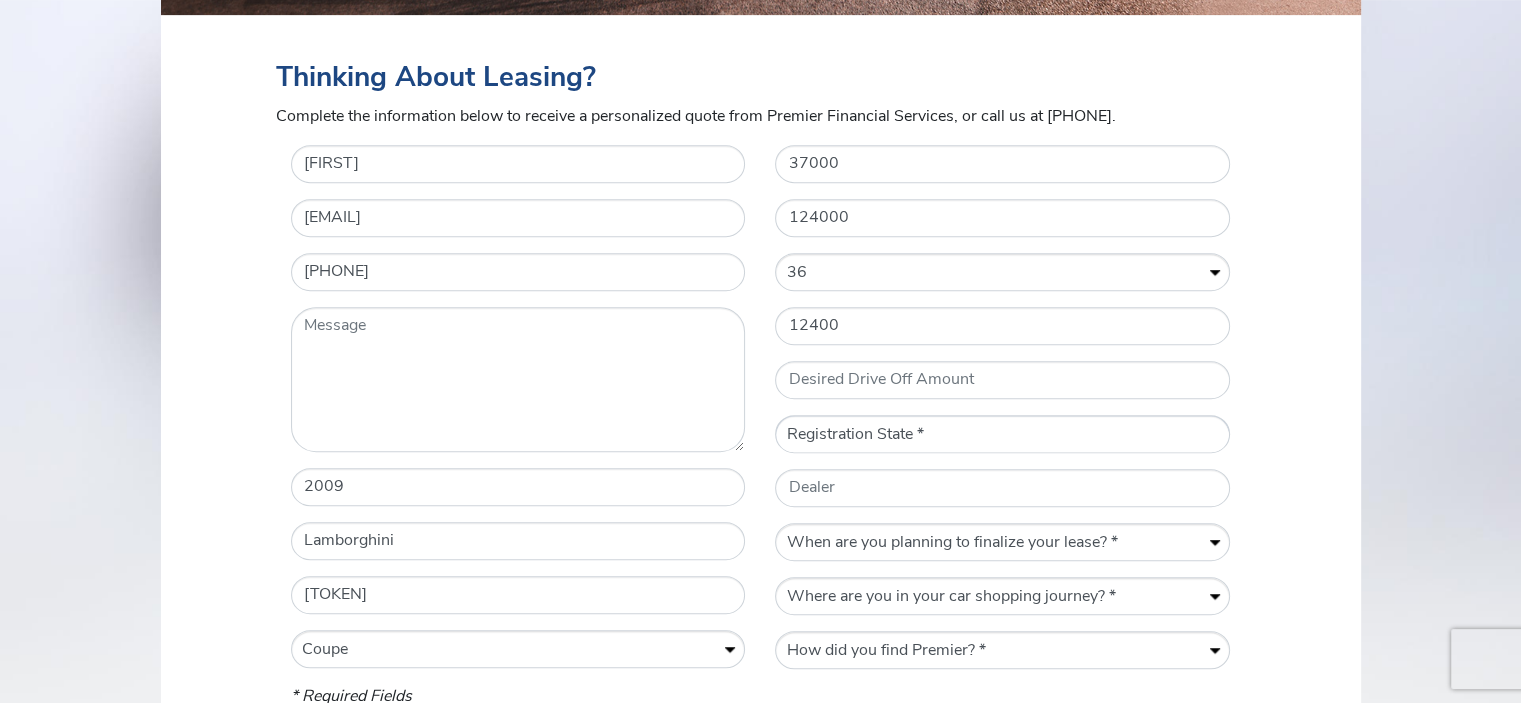 click on "Registration State * AL AK AZ AR CA CO CT DC DE FL GA HI ID IL IN IA KS KY LA ME MD MA MI MN MS MO MT NE NV NH NJ NM NY NC ND OH OK OR PA RI SC SD TN TX UT VT VA WA WV WI WY" at bounding box center (1002, 435) 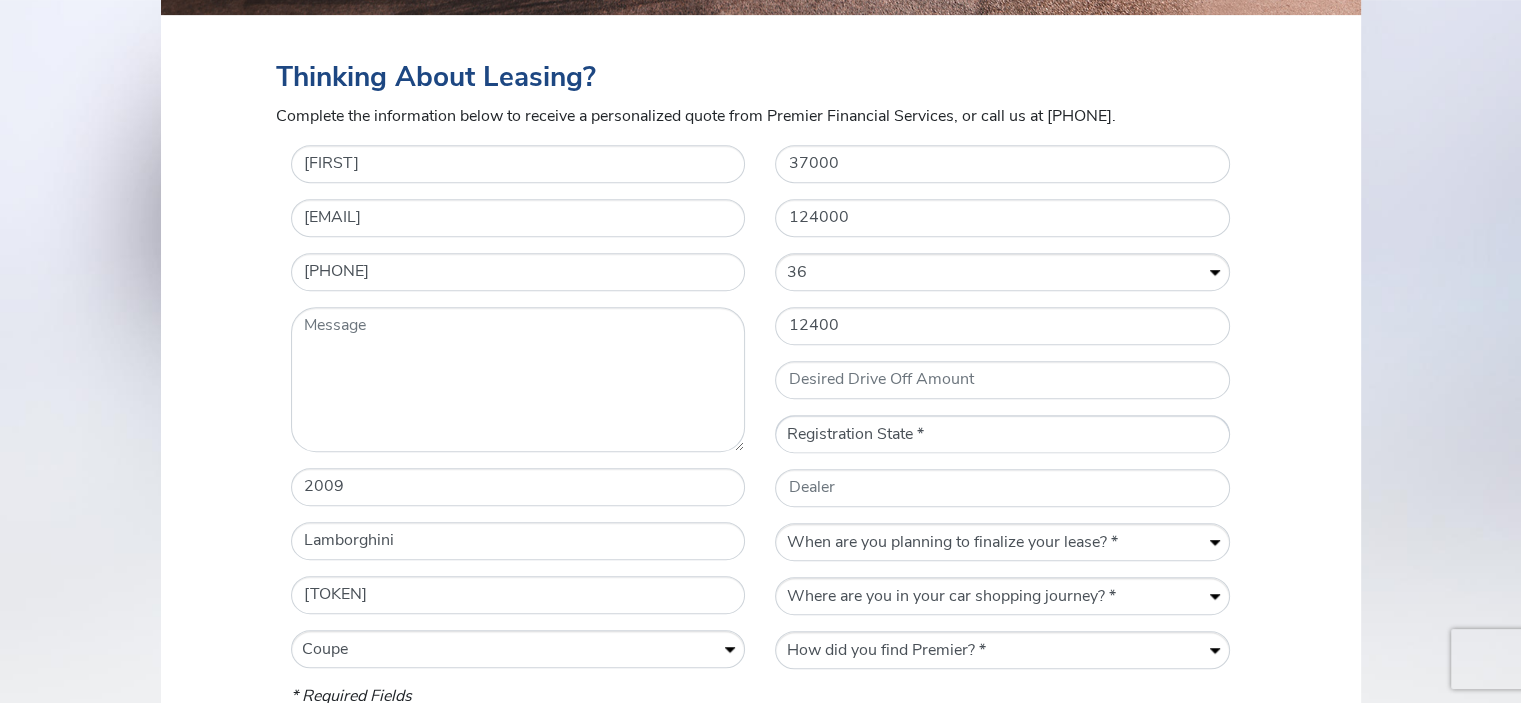 select on "FL" 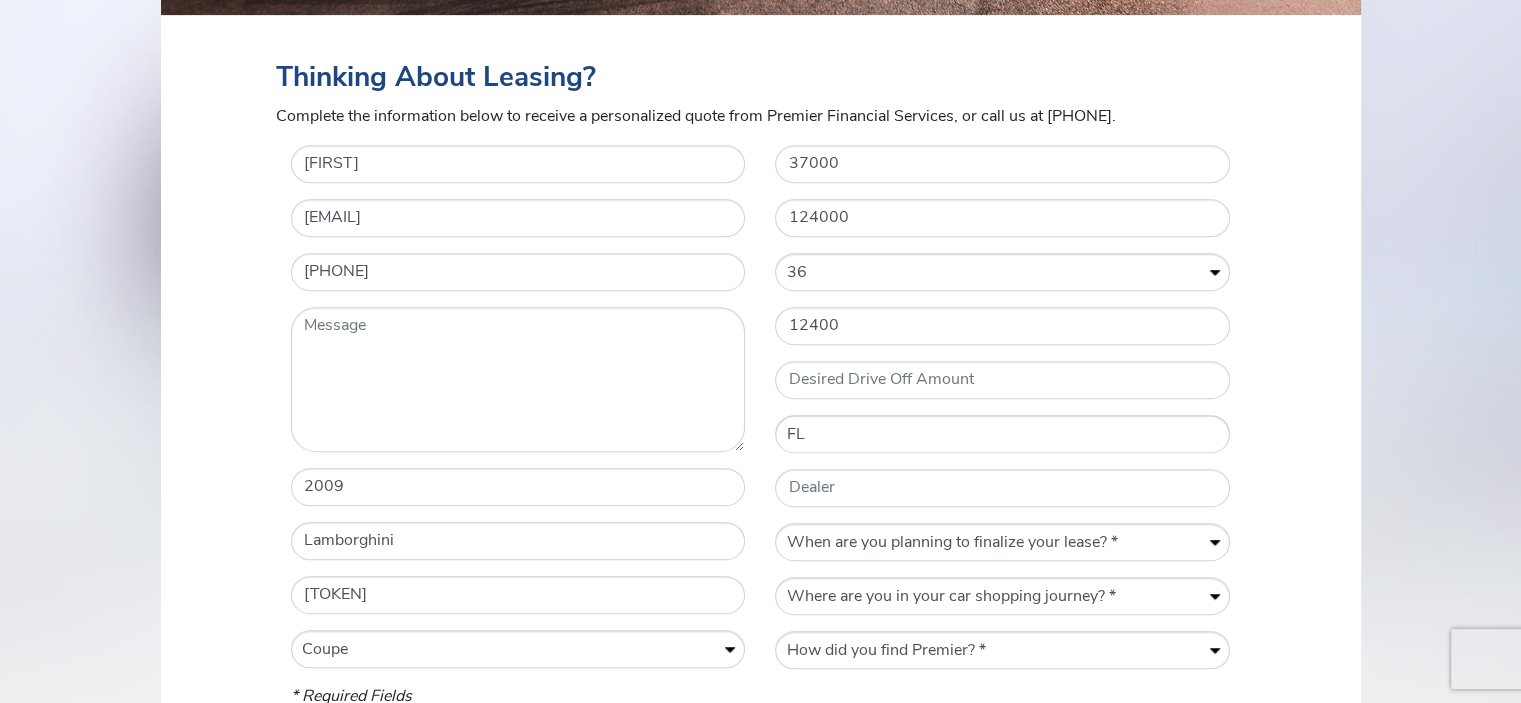 click on "Registration State * AL AK AZ AR CA CO CT DC DE FL GA HI ID IL IN IA KS KY LA ME MD MA MI MN MS MO MT NE NV NH NJ NM NY NC ND OH OK OR PA RI SC SD TN TX UT VT VA WA WV WI WY" at bounding box center (1002, 435) 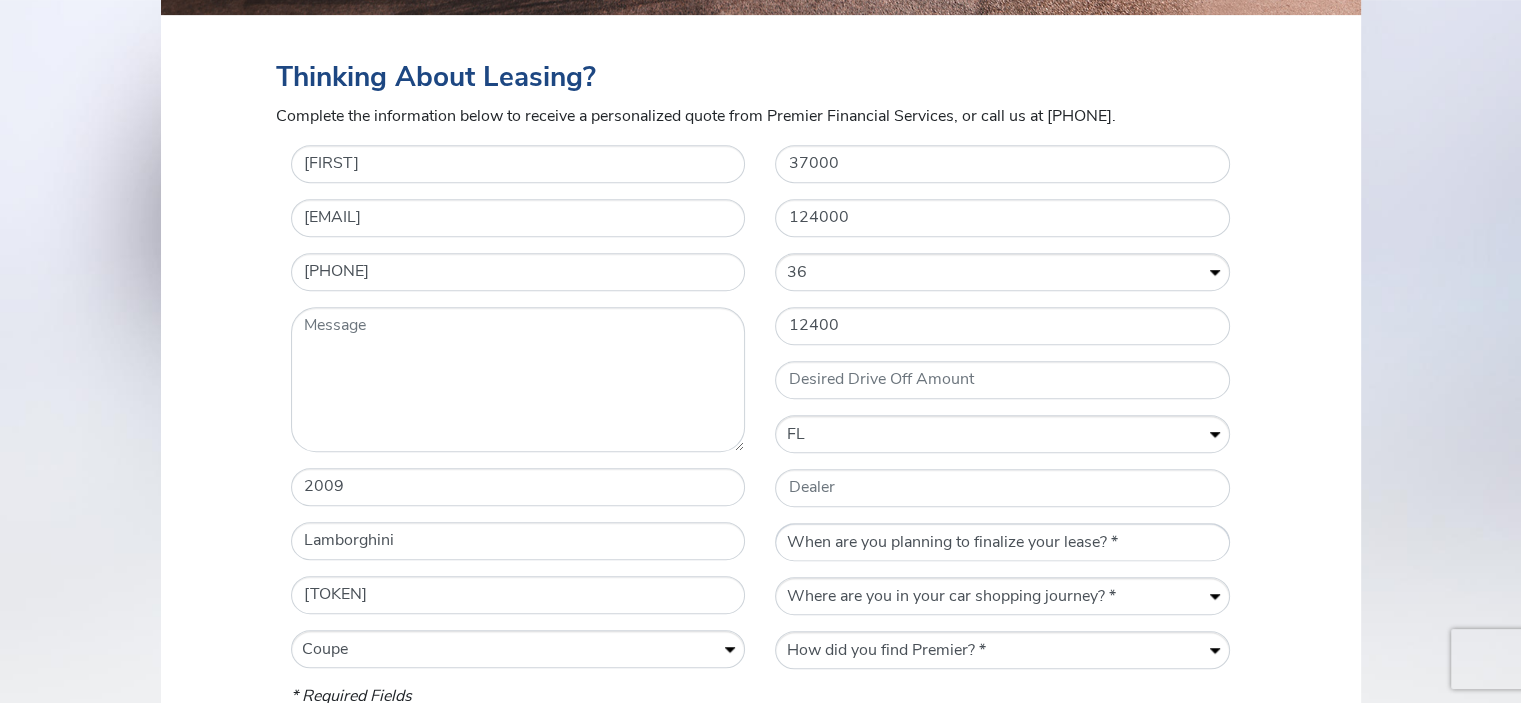 click on "When are you planning to finalize your lease? * Within a week Within a month Within three months Within six months Within a year" at bounding box center [1002, 543] 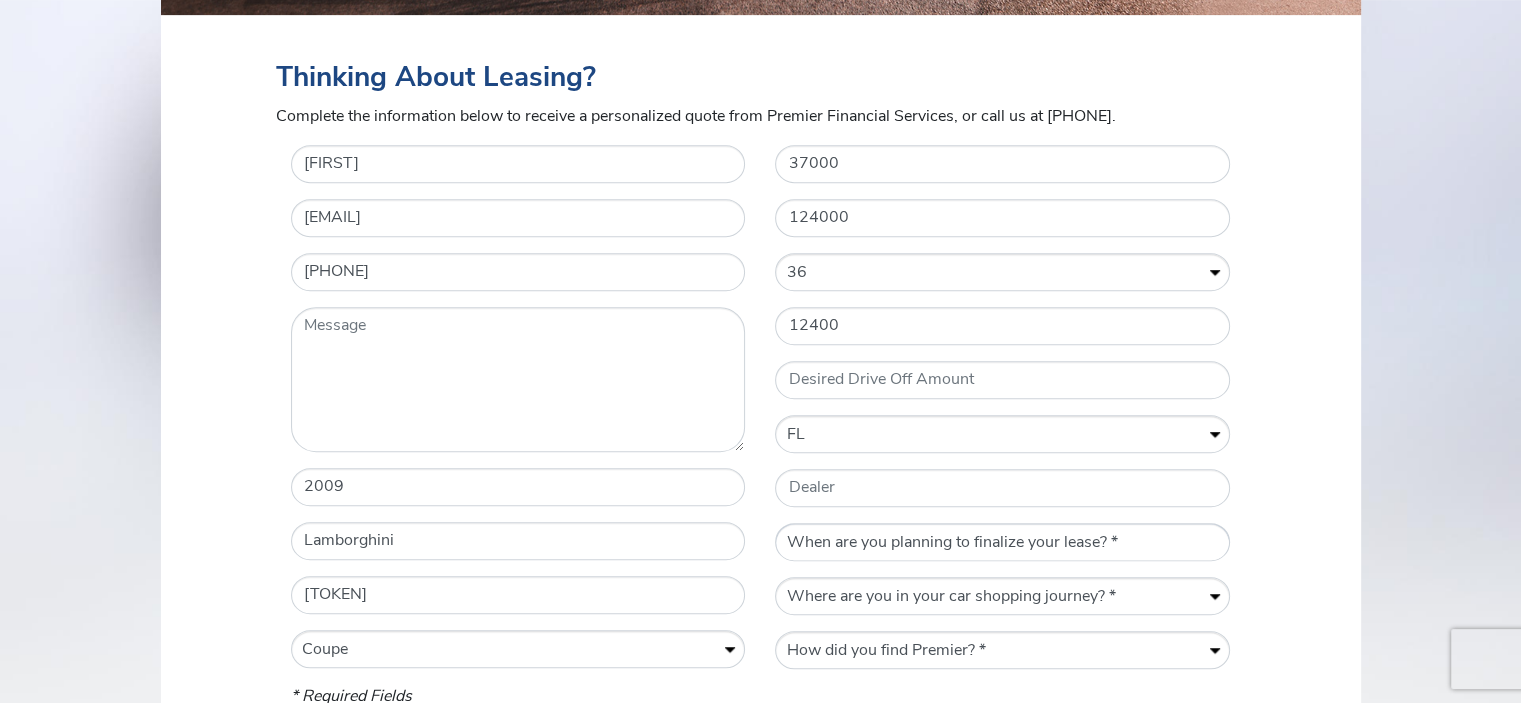 select on "Within a year" 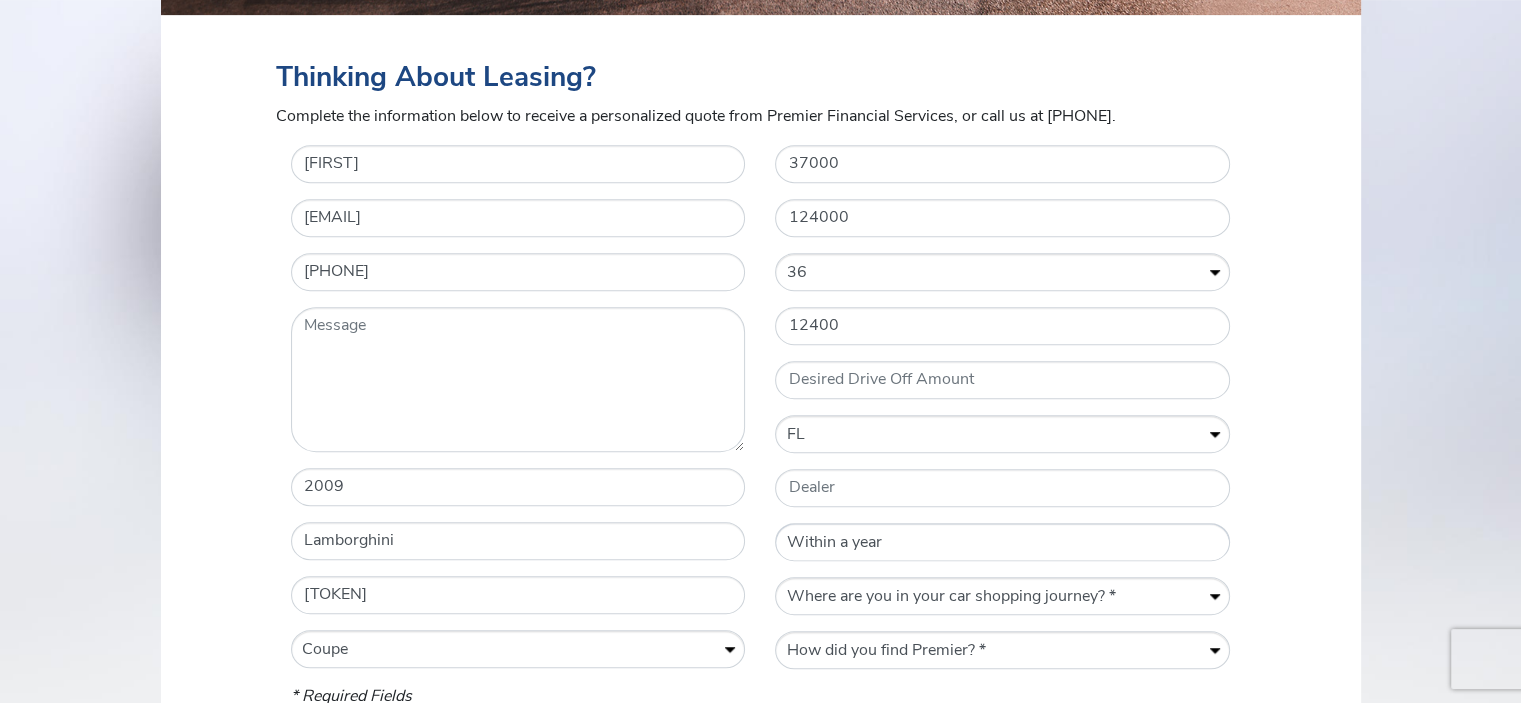 click on "When are you planning to finalize your lease? * Within a week Within a month Within three months Within six months Within a year" at bounding box center [1002, 543] 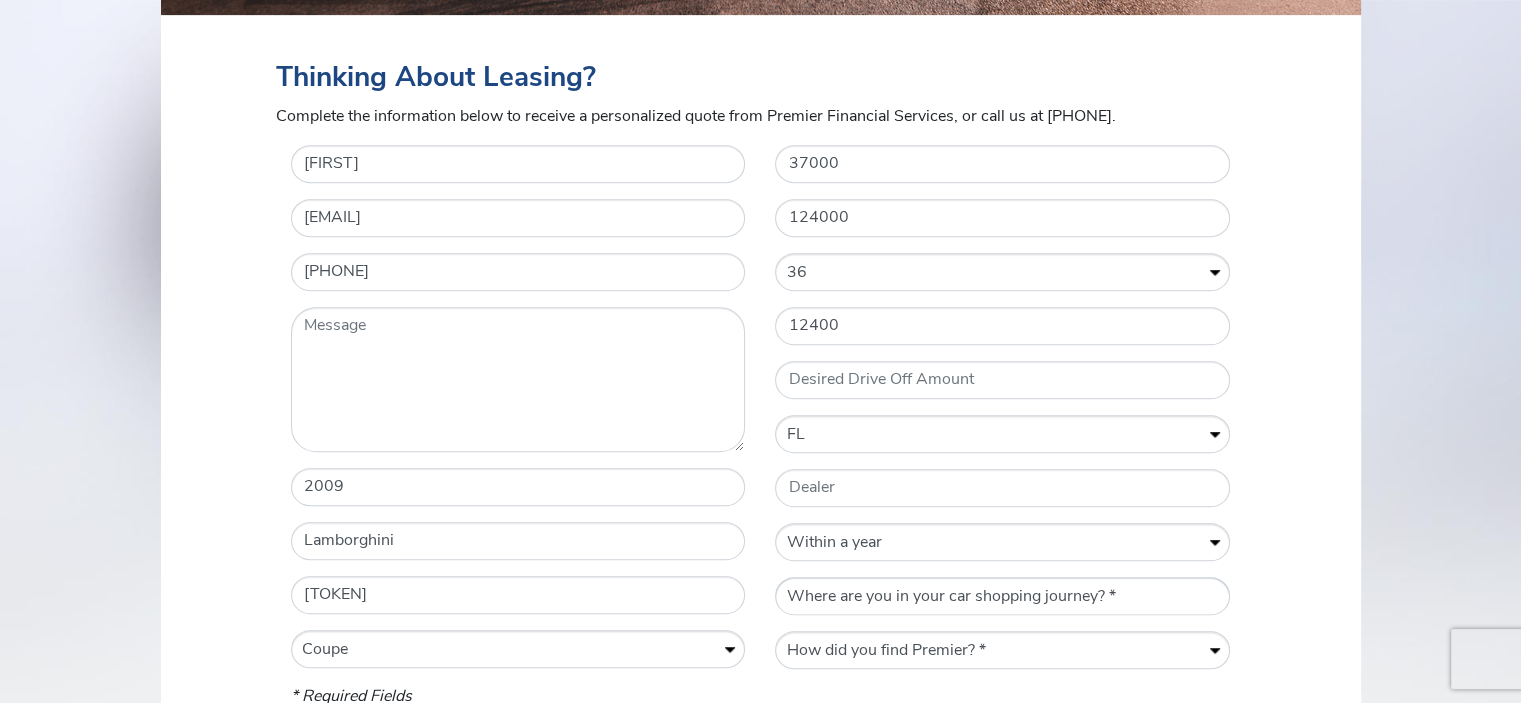 click on "Where are you in your car shopping journey? * Gathering information Actively shopping for a vehicle Ready to lease" at bounding box center [1002, 597] 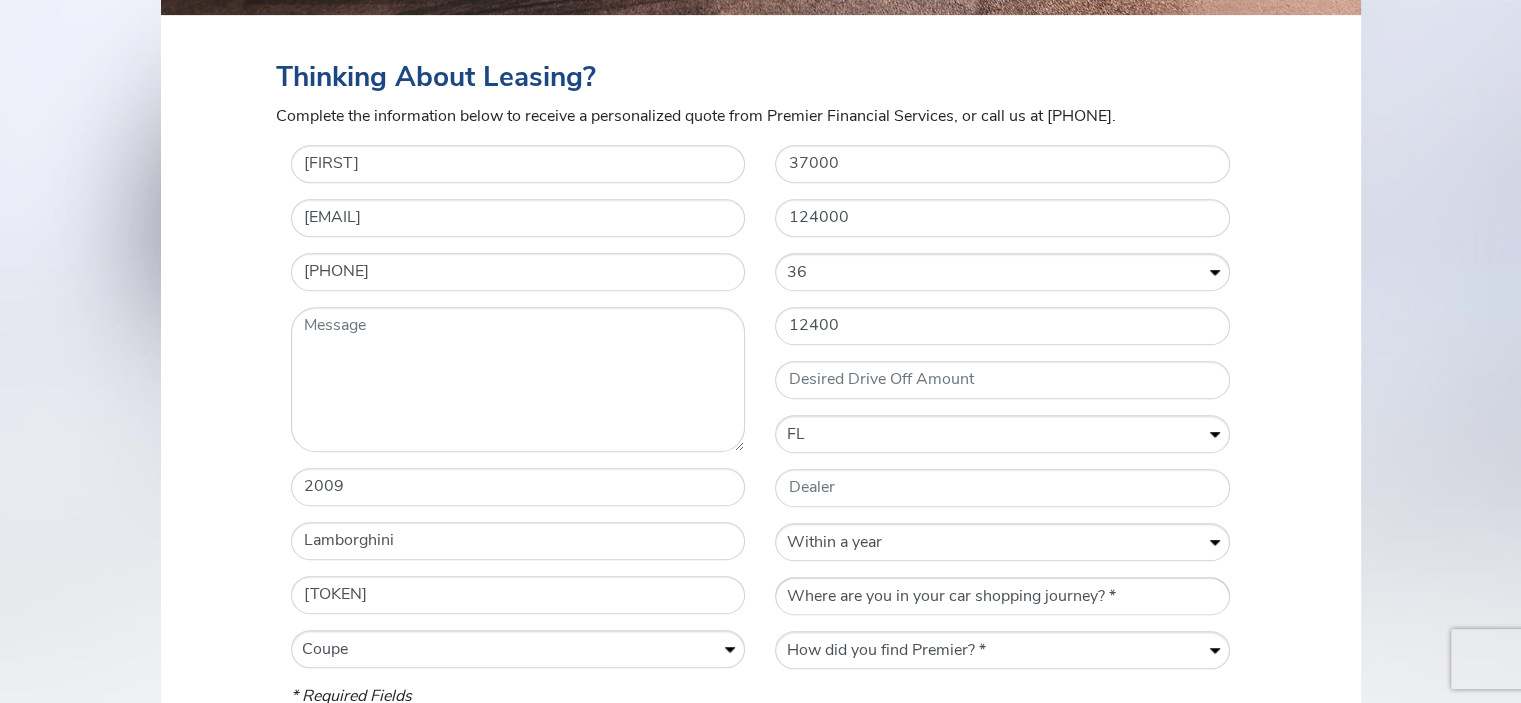 select on "Gathering information" 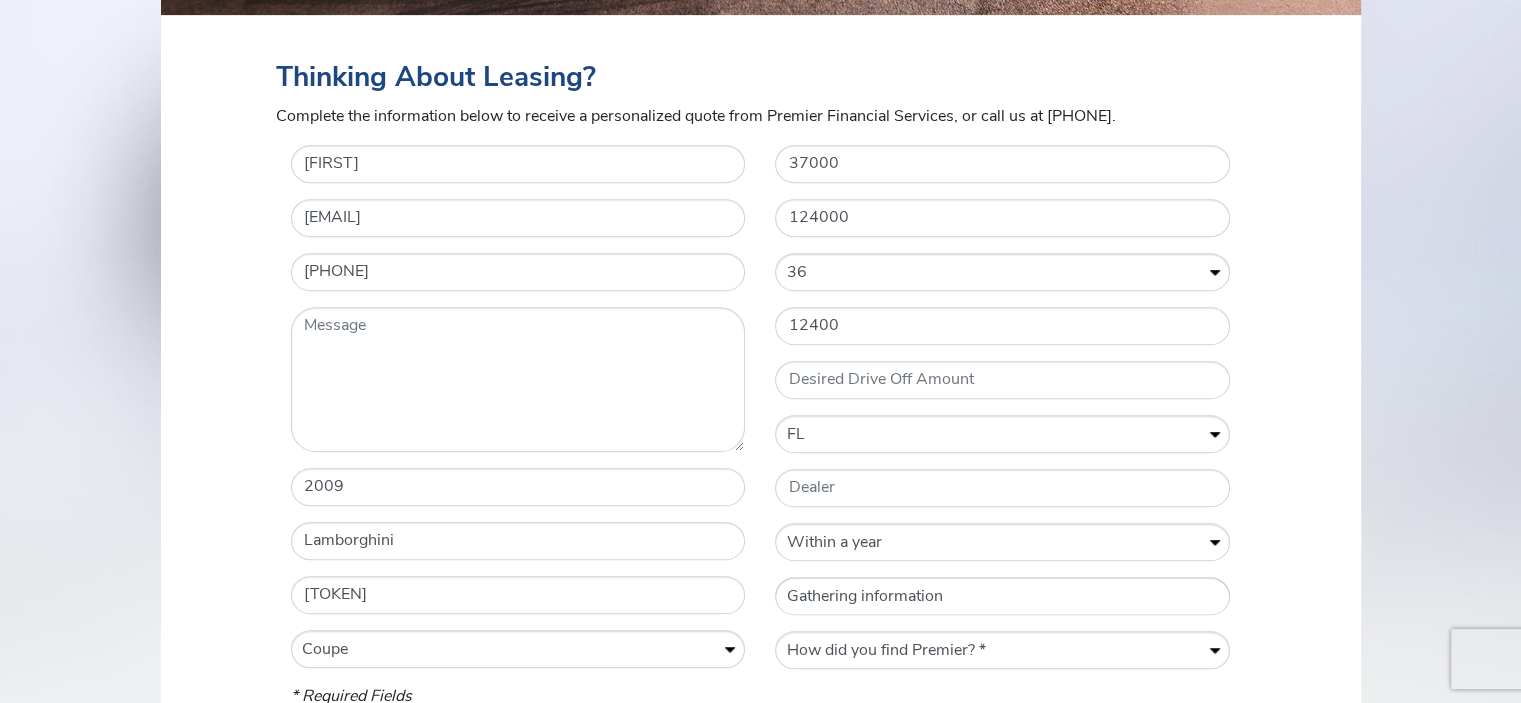 click on "Where are you in your car shopping journey? * Gathering information Actively shopping for a vehicle Ready to lease" at bounding box center [1002, 597] 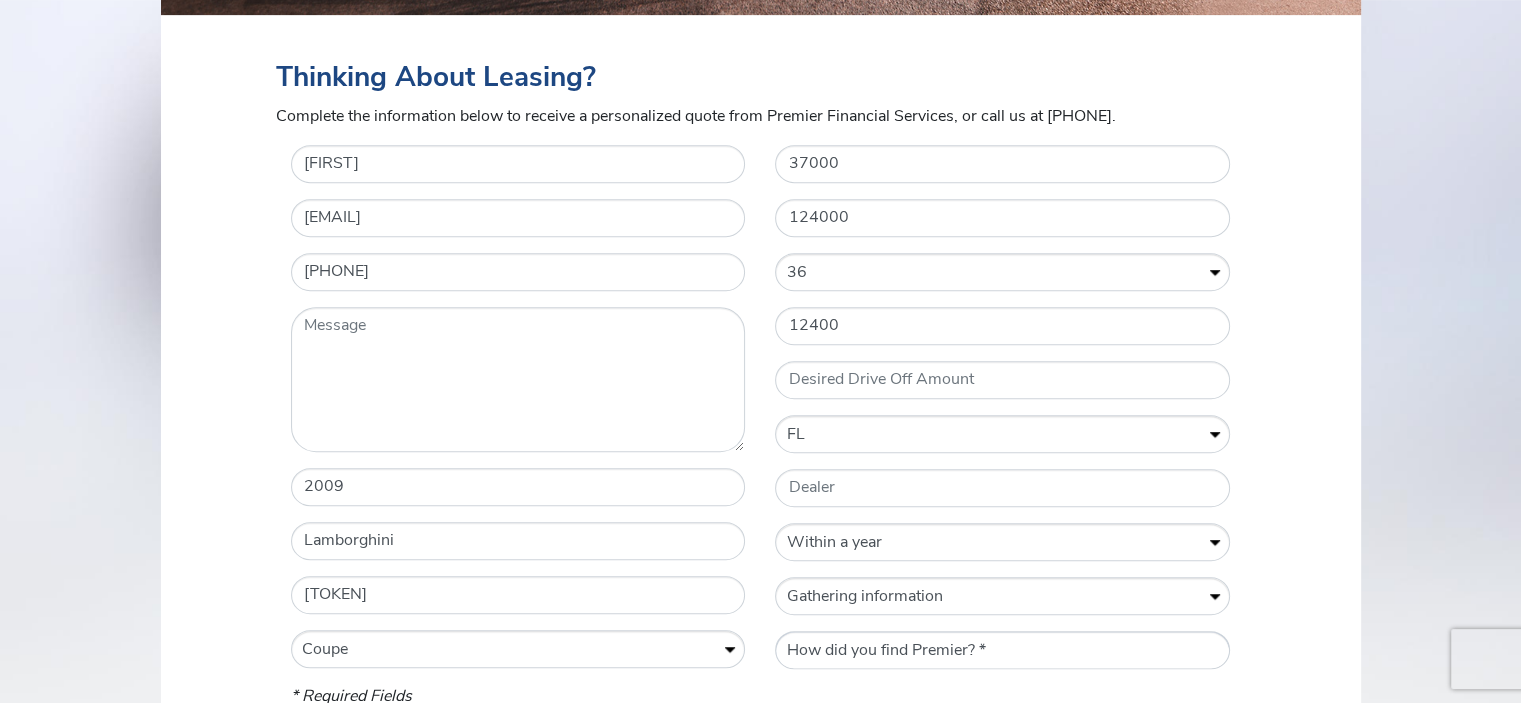 click on "How did you find Premier? * Previously Quoted Previous Premier Customer VINwiki Google Search duPont Registry Hagerty Sports Car Market Dealer Referral Friend Referral Event" at bounding box center (1002, 651) 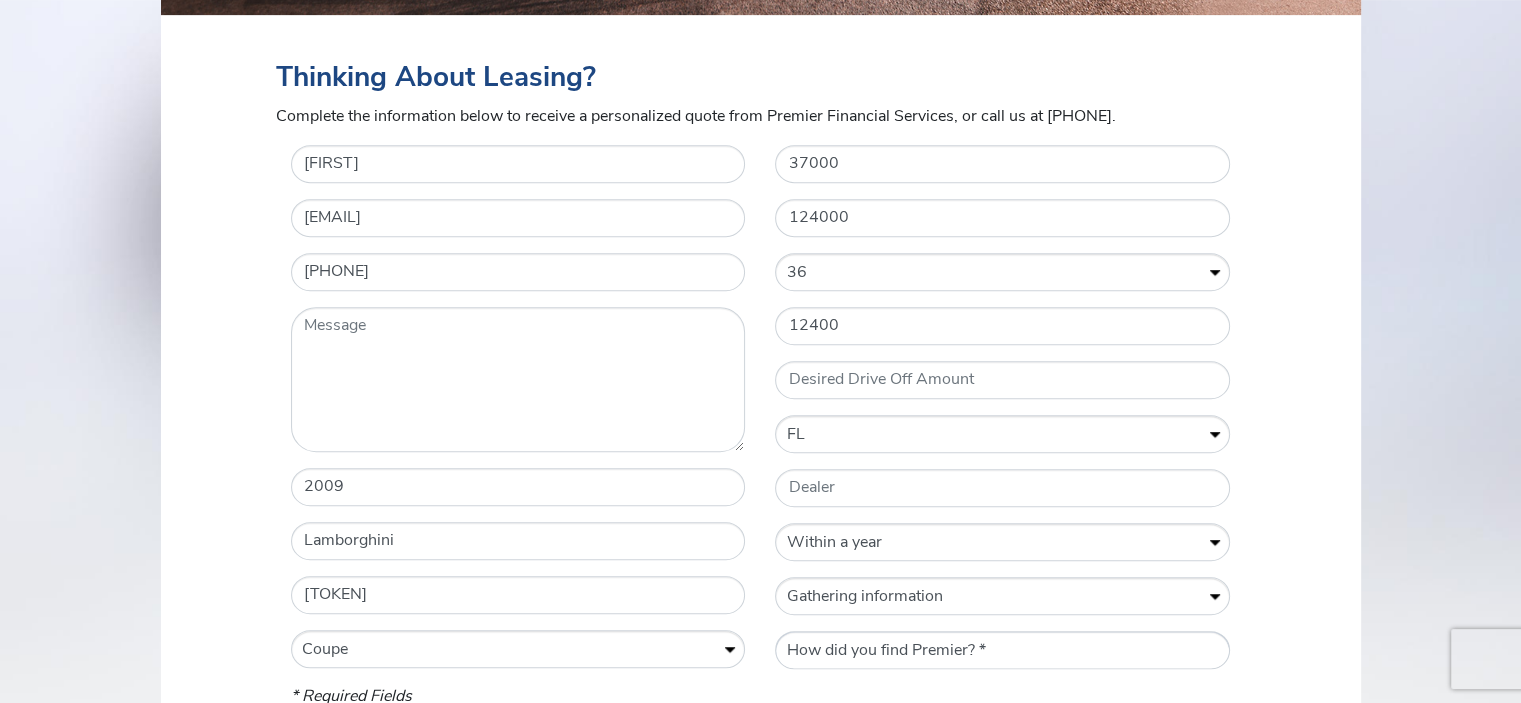 select on "duPont Registry" 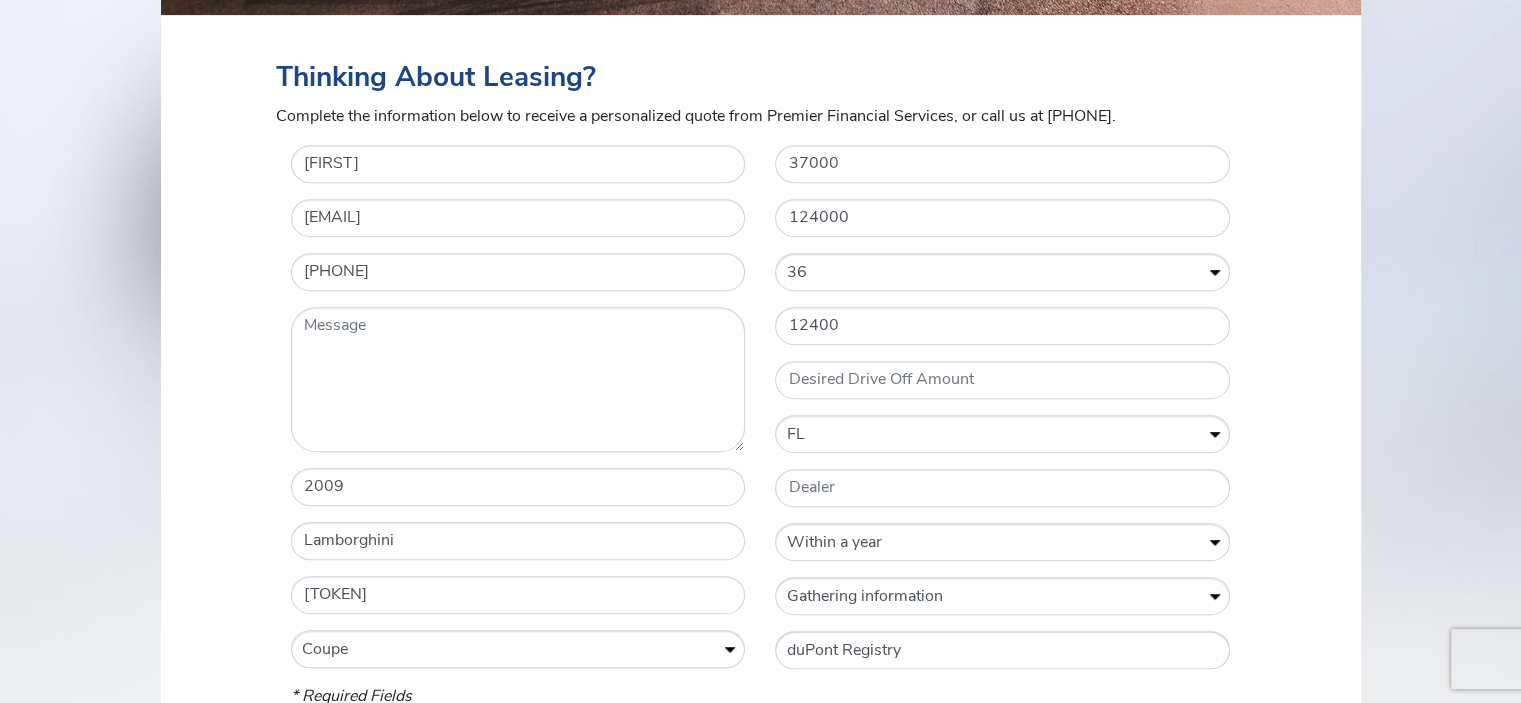 click on "How did you find Premier? * Previously Quoted Previous Premier Customer VINwiki Google Search duPont Registry Hagerty Sports Car Market Dealer Referral Friend Referral Event" at bounding box center [1002, 651] 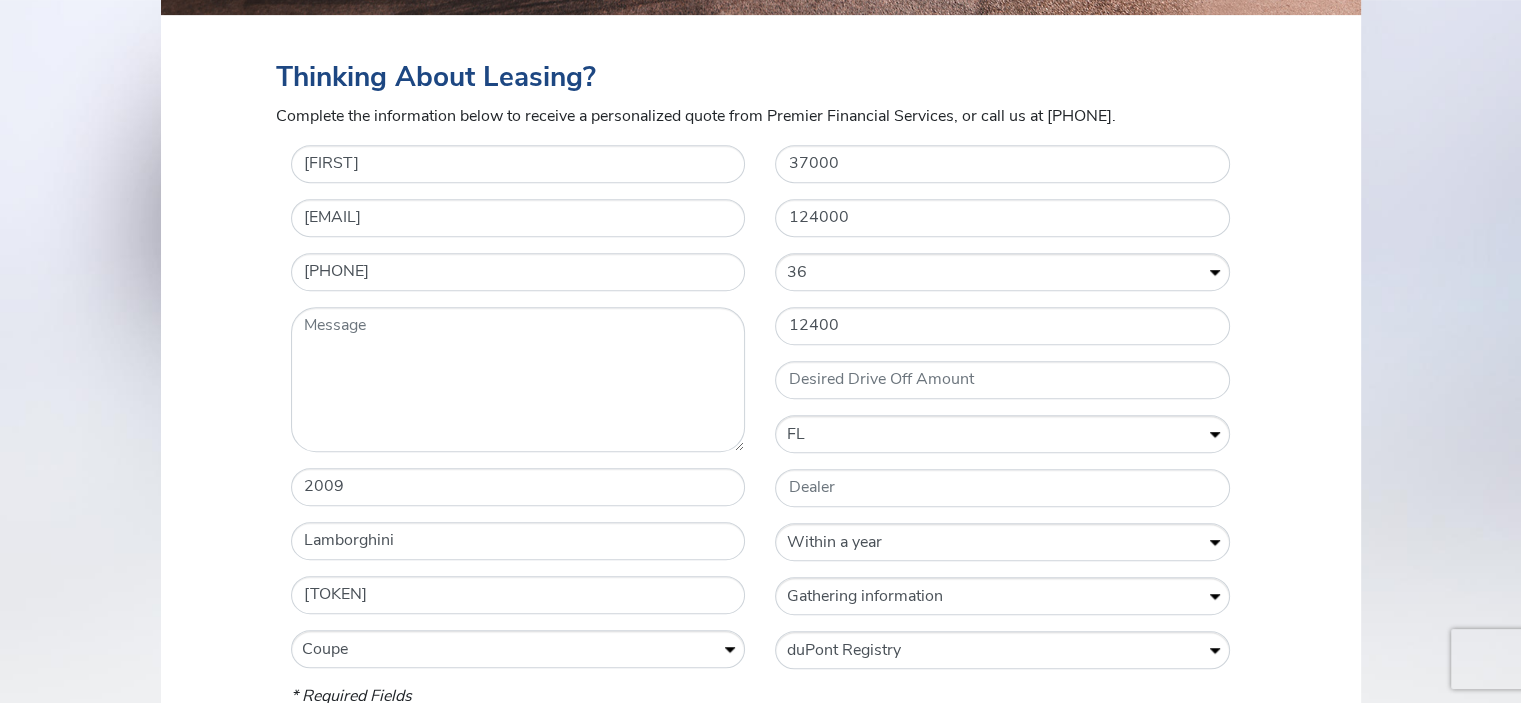 click on "Thinking About Leasing?
Complete the information below to receive a personalized quote from Premier Financial Services, or call us at [PHONE].
*  Name [FIRST]
*  Email [EMAIL]
*  Telephone Number [PHONE]
Message
*  Vehicle Year [YEAR]
*  Vehicle Make [BRAND]
*  Vehicle Model [MODEL]
*  Vehicle Body Style
Vehicle Body Style * Convertible Coupe Sedan SUV
Vehicle Mileage [MILEAGE]
*  Purchase Price [PRICE]
Term of Lease (Months)
Terms of Lease (Months) * 12 24 36 48 60
*  Down Payment [PRICE]
Desired Drive Off Amount
*  Registration State
Registration State * AL AK AZ AR CA CO CT DC DE FL GA HI ID IL IN IA KS KY LA ME MD MA MI MN MS MO *" at bounding box center (761, 435) 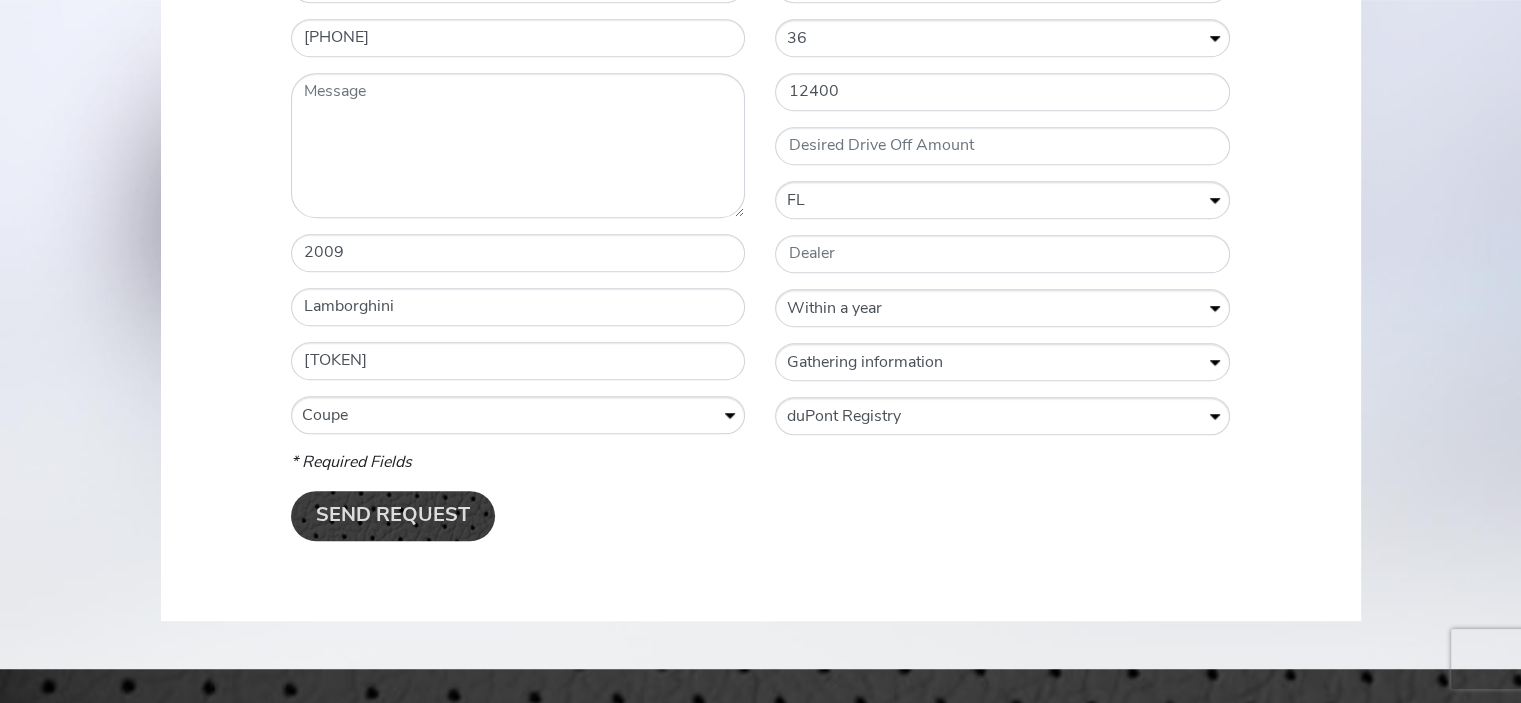 scroll, scrollTop: 1073, scrollLeft: 0, axis: vertical 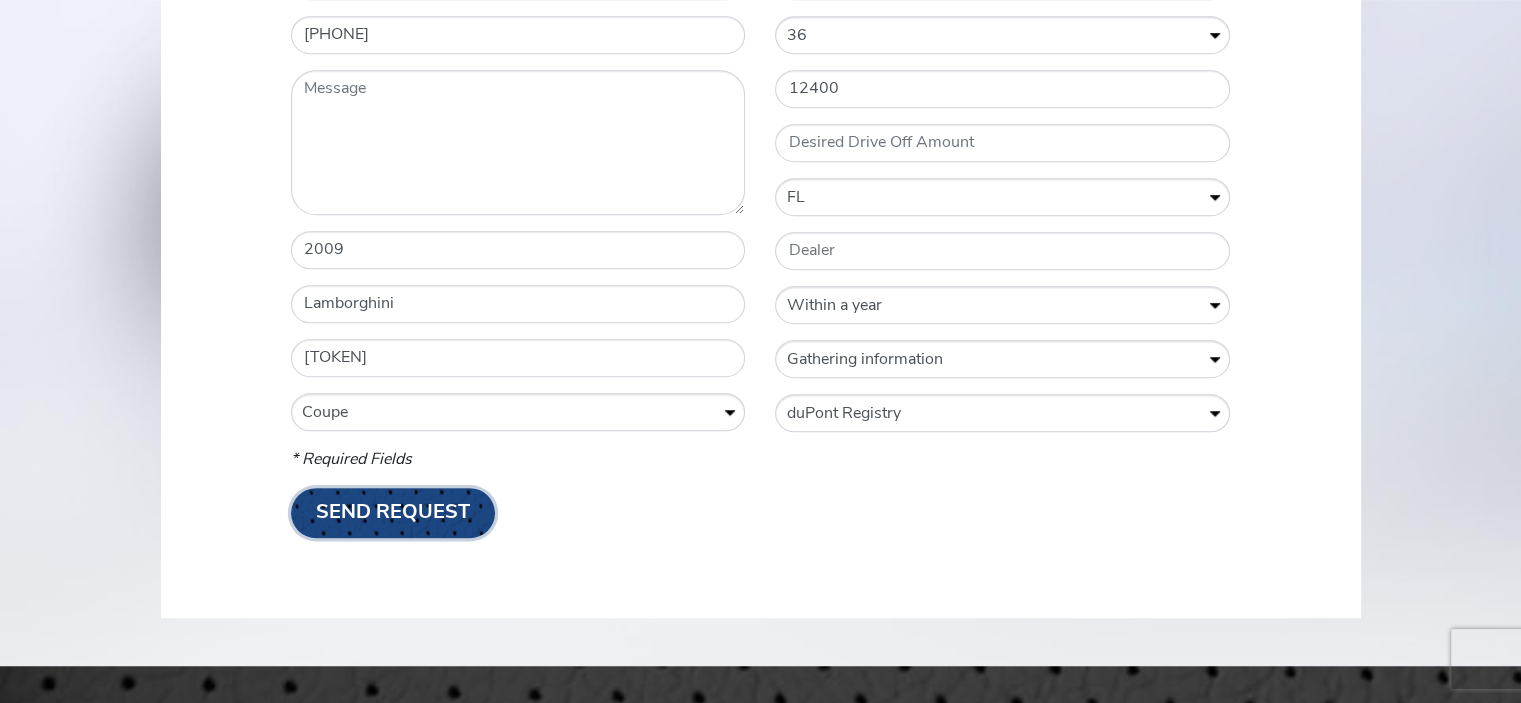 click on "Send Request" at bounding box center [393, 513] 